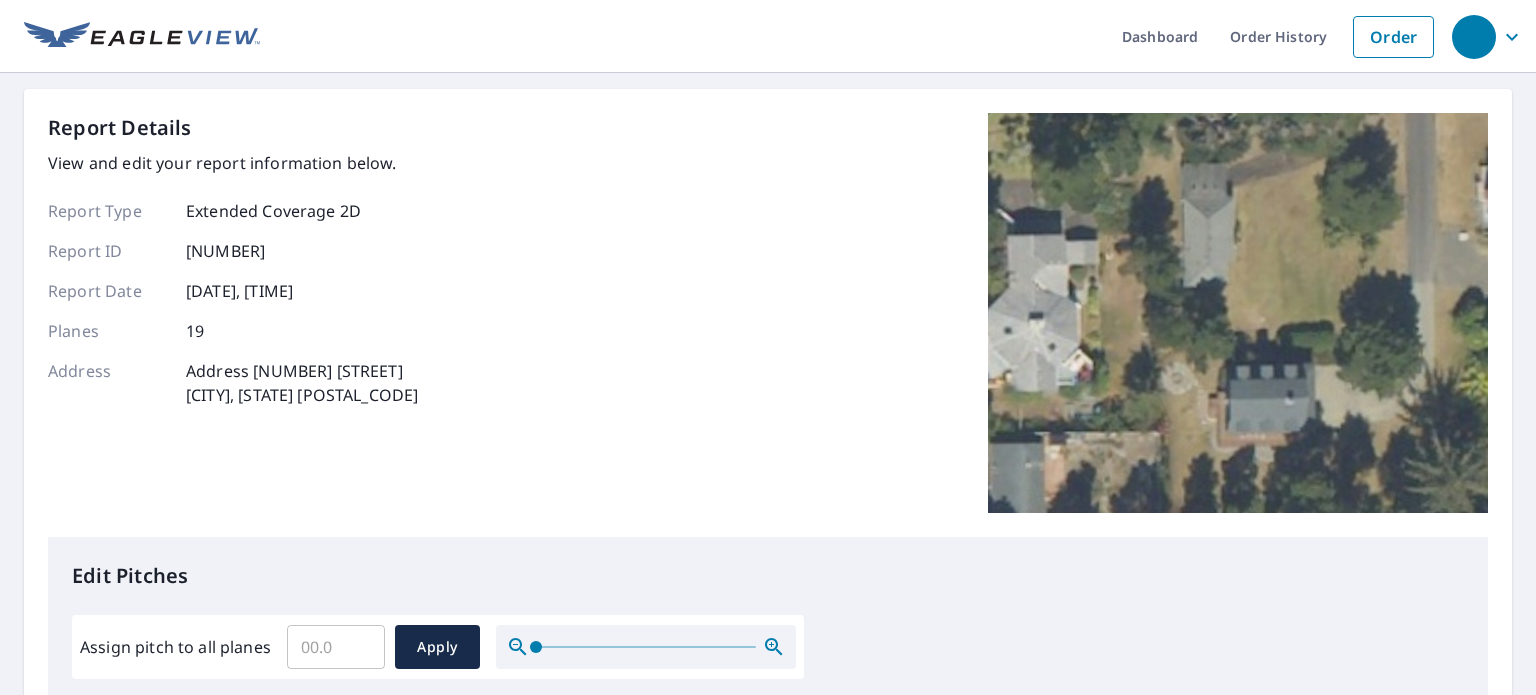 scroll, scrollTop: 0, scrollLeft: 0, axis: both 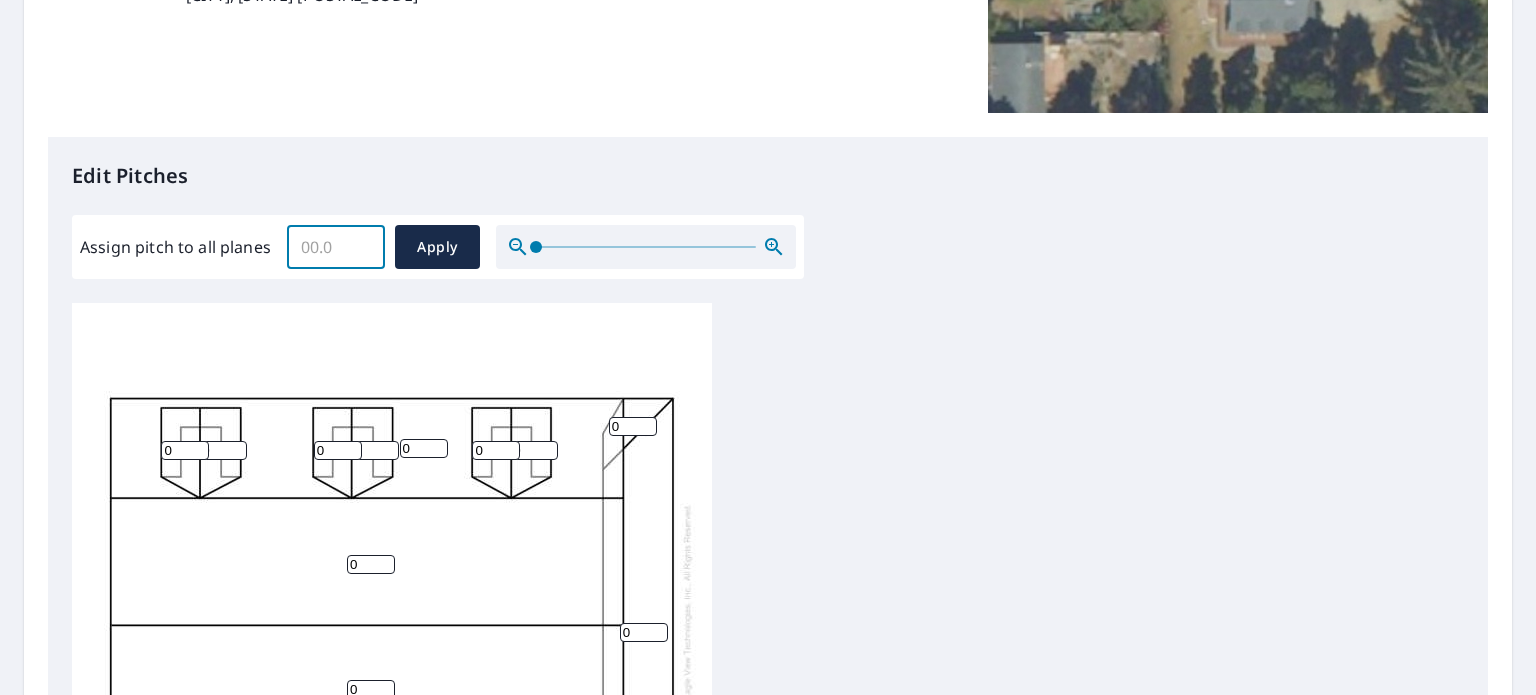 click on "Assign pitch to all planes" at bounding box center [336, 247] 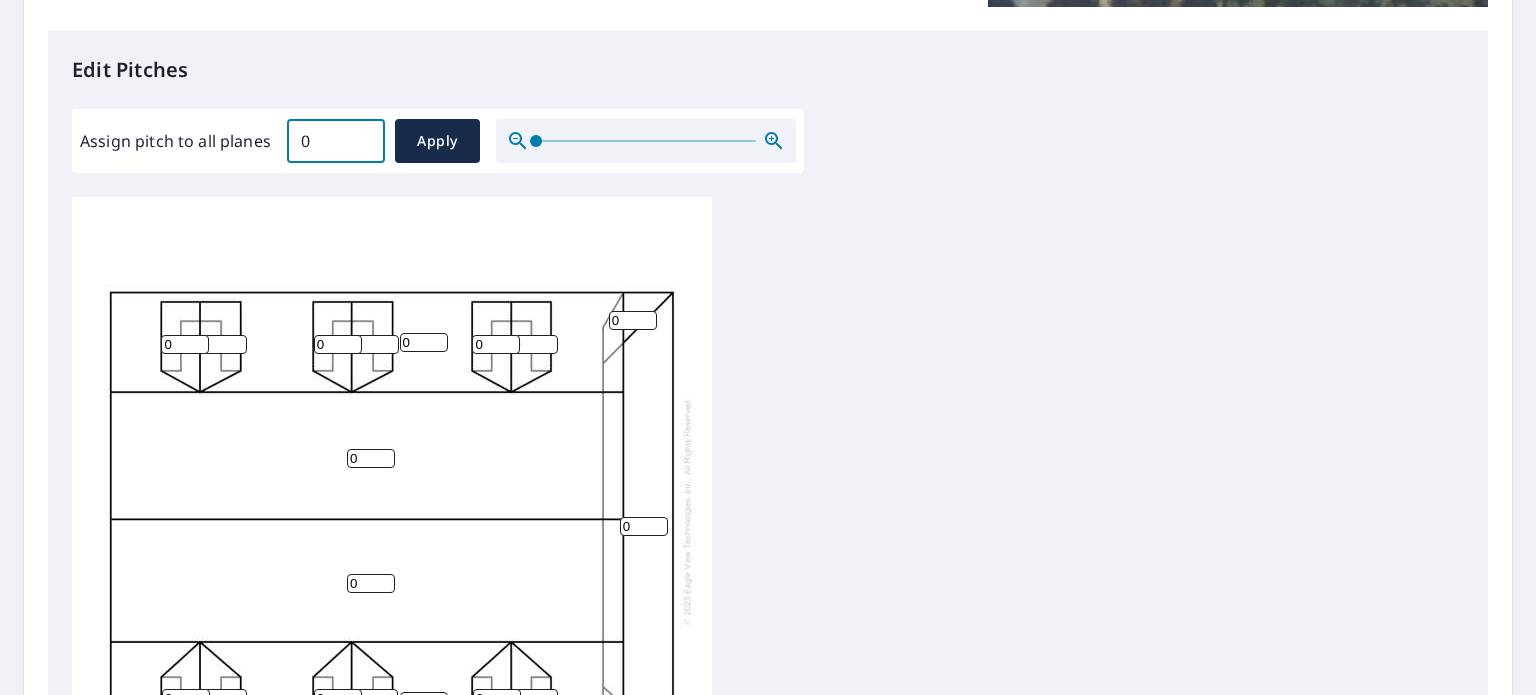 scroll, scrollTop: 600, scrollLeft: 0, axis: vertical 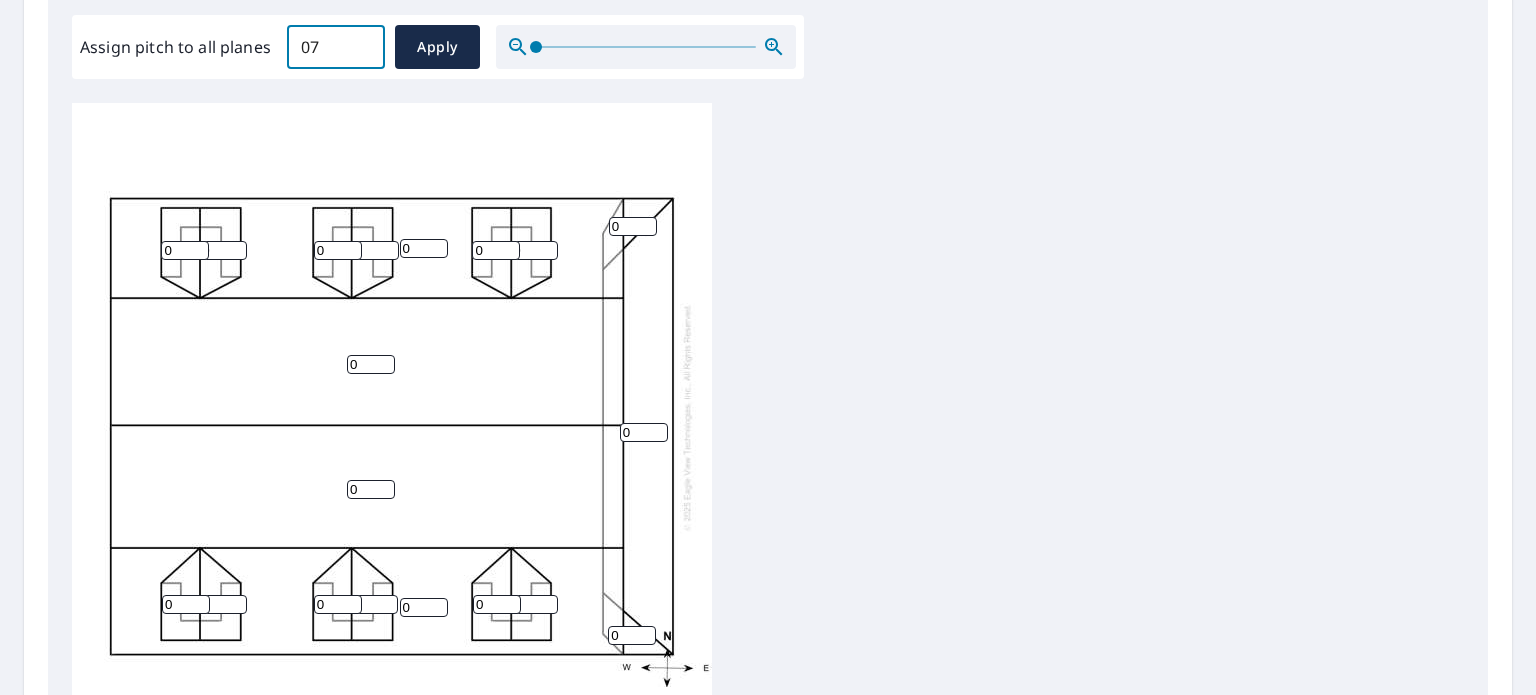 type on "0" 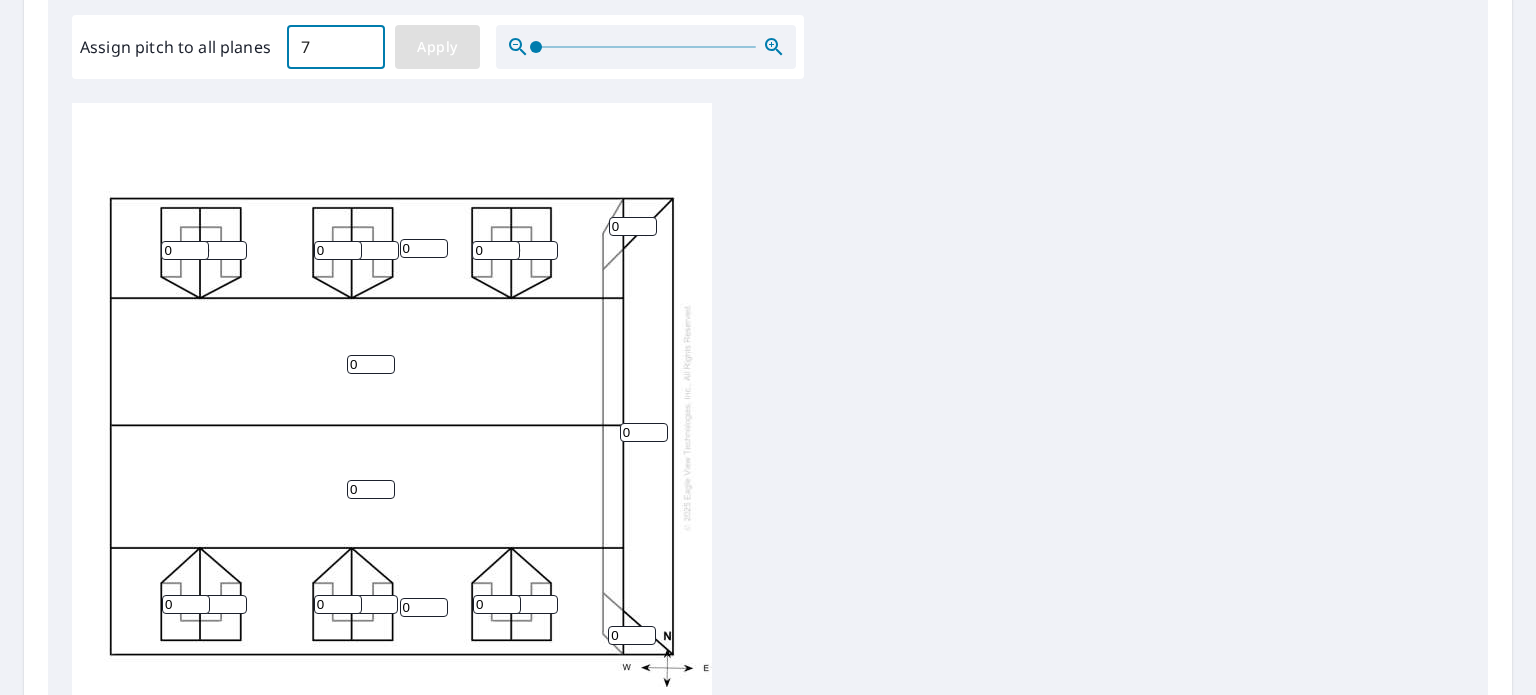 type on "7" 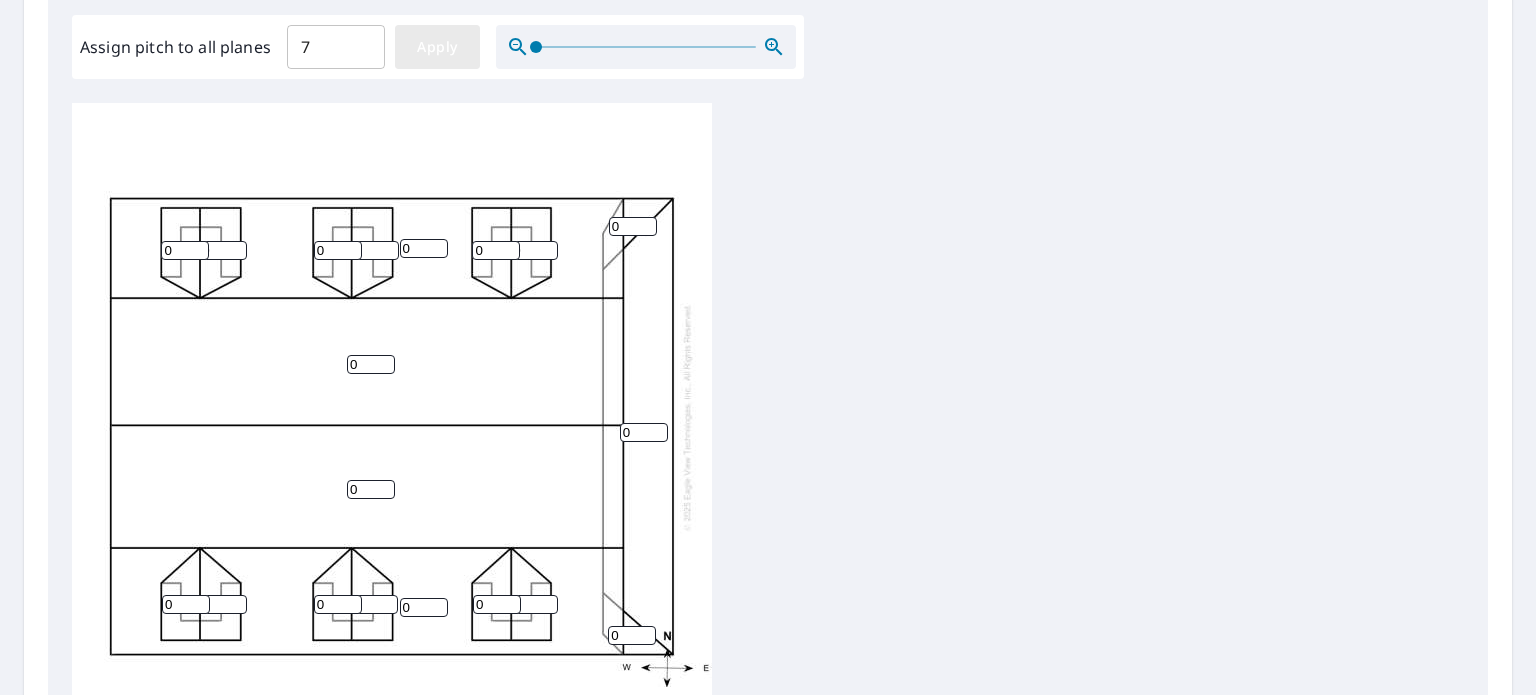 click on "Apply" at bounding box center (437, 47) 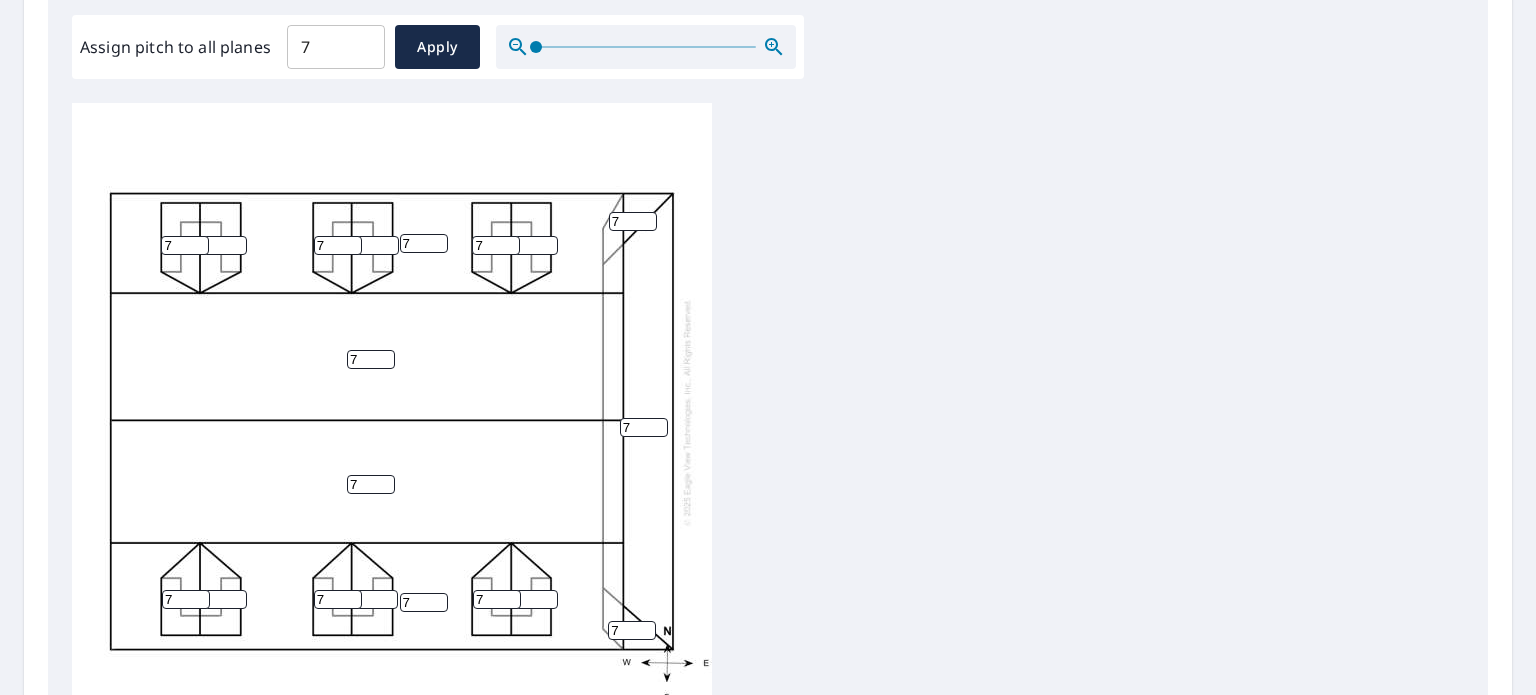 scroll, scrollTop: 20, scrollLeft: 0, axis: vertical 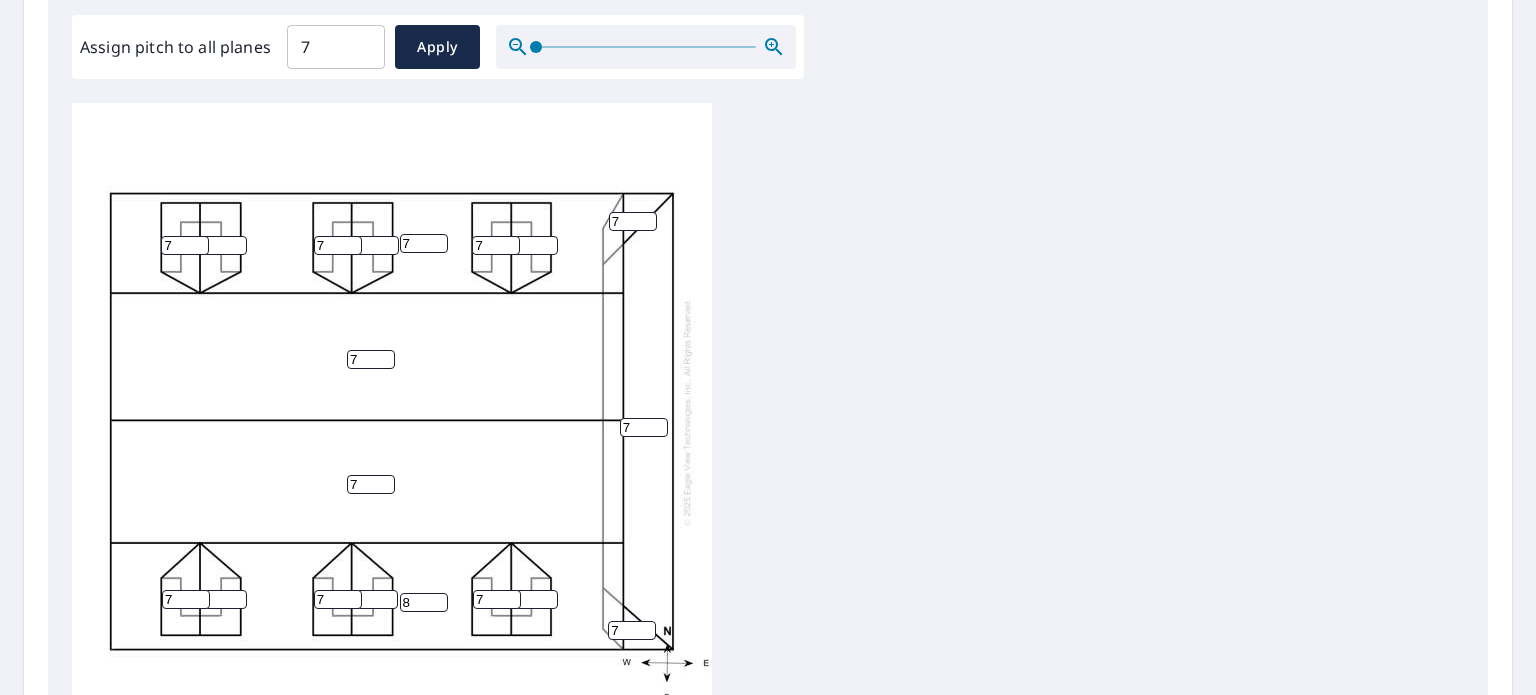 click on "8" at bounding box center (424, 602) 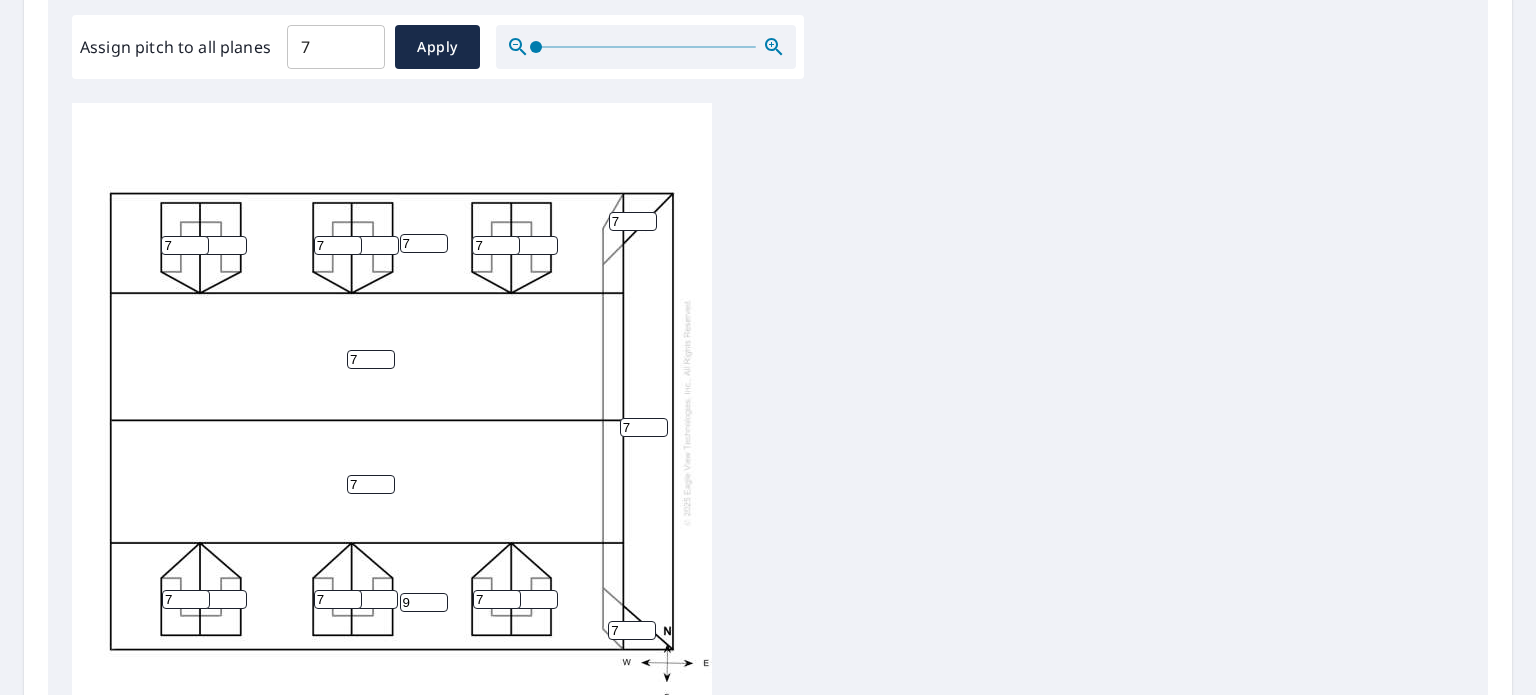 click on "9" at bounding box center [424, 602] 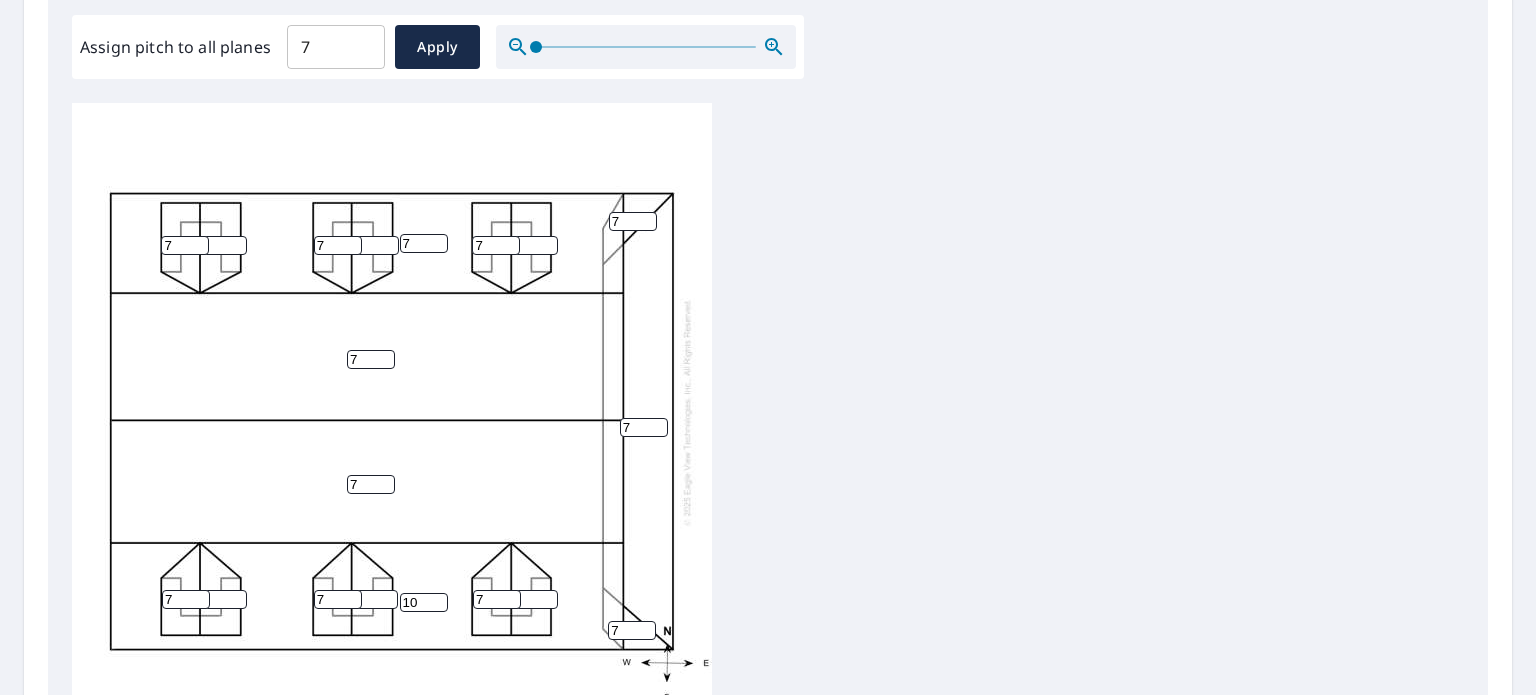 click on "10" at bounding box center [424, 602] 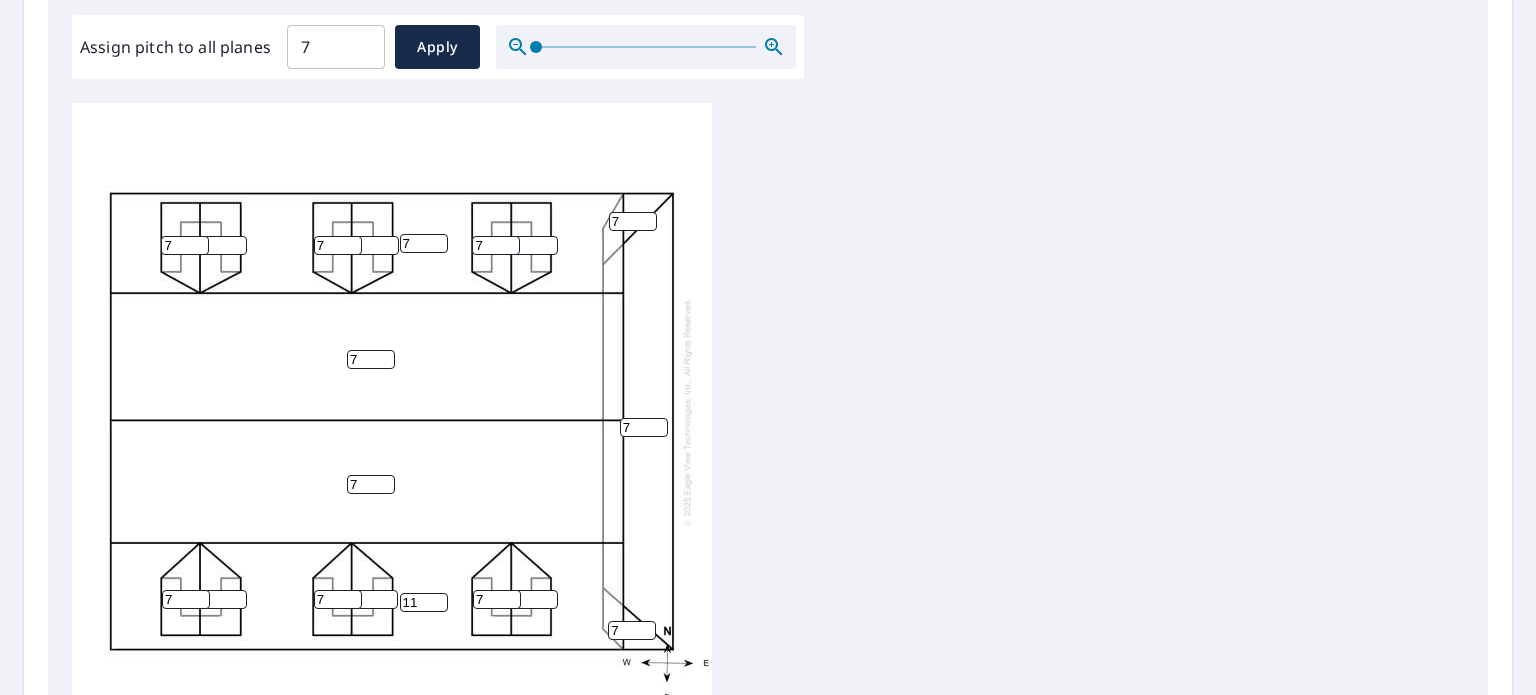 click on "11" at bounding box center [424, 602] 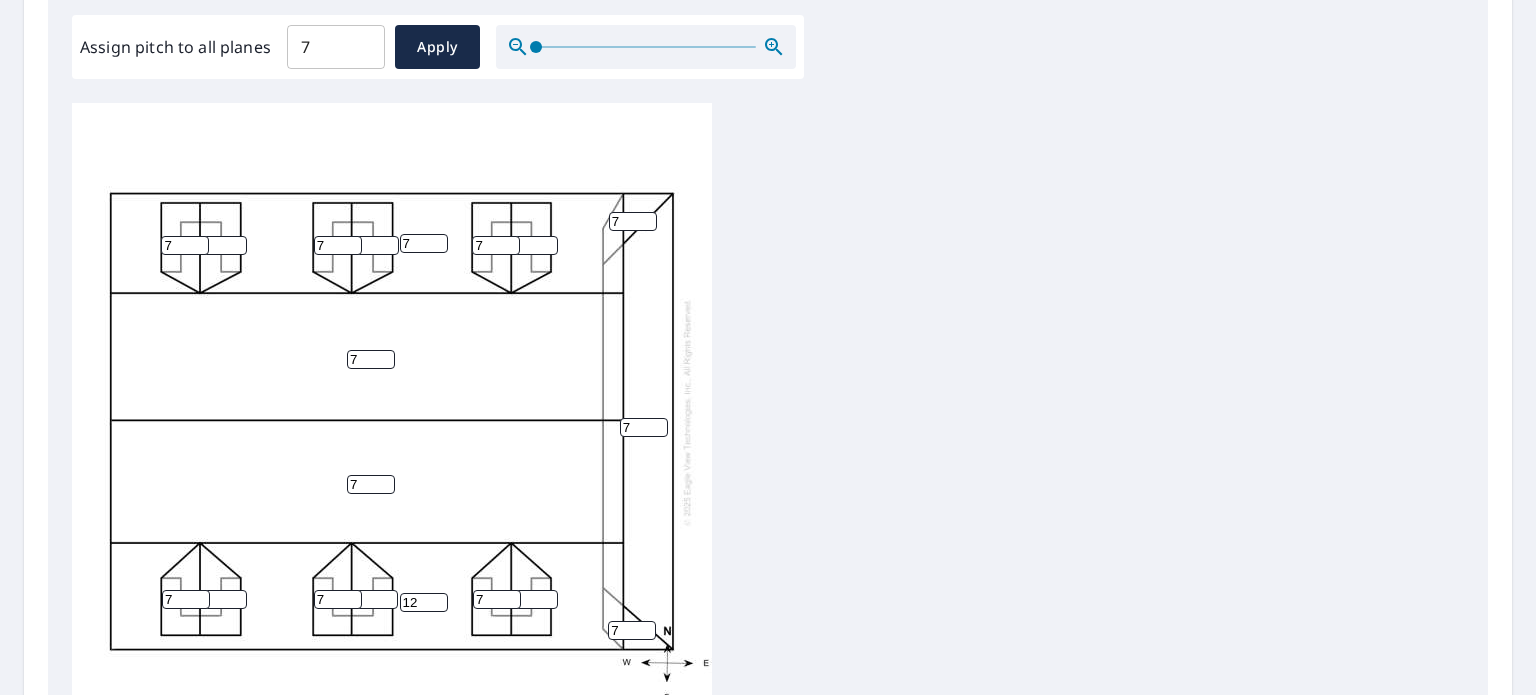 click on "12" at bounding box center (424, 602) 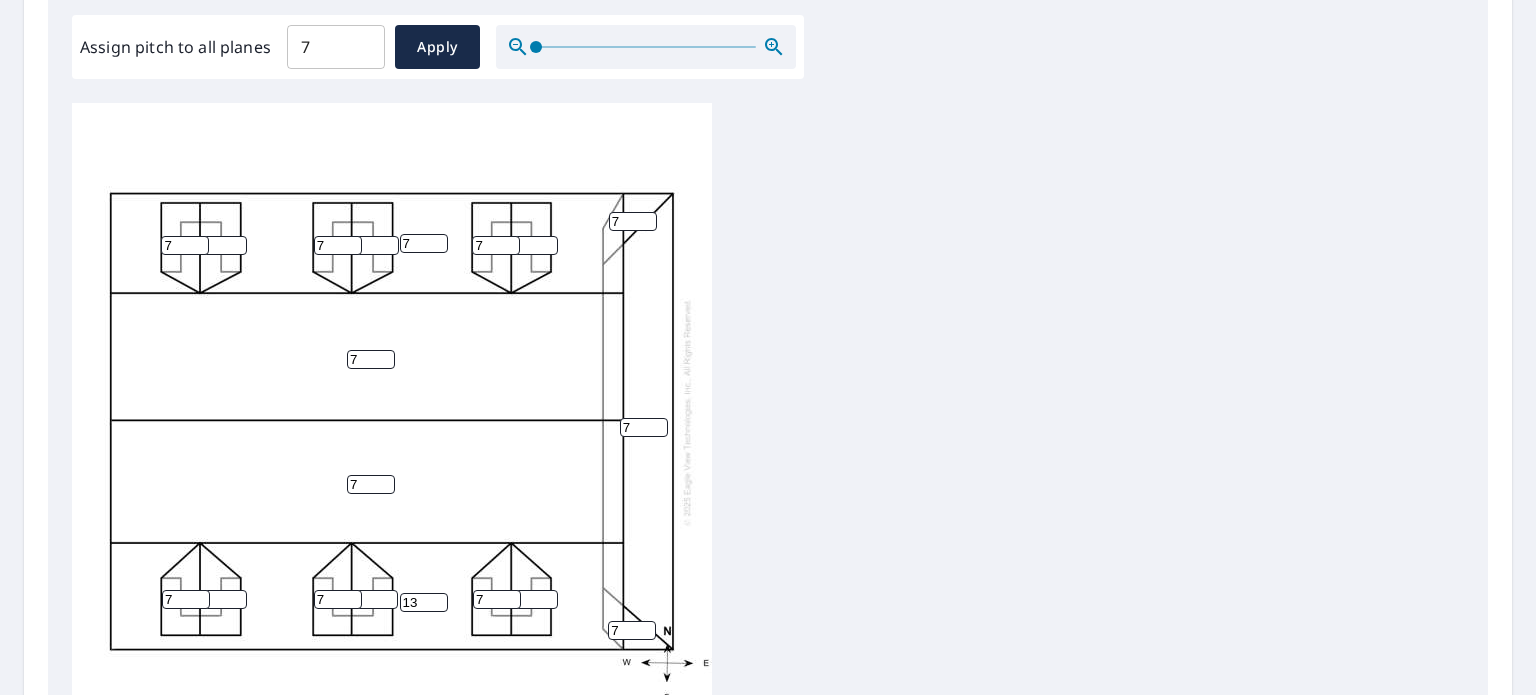 click on "13" at bounding box center (424, 602) 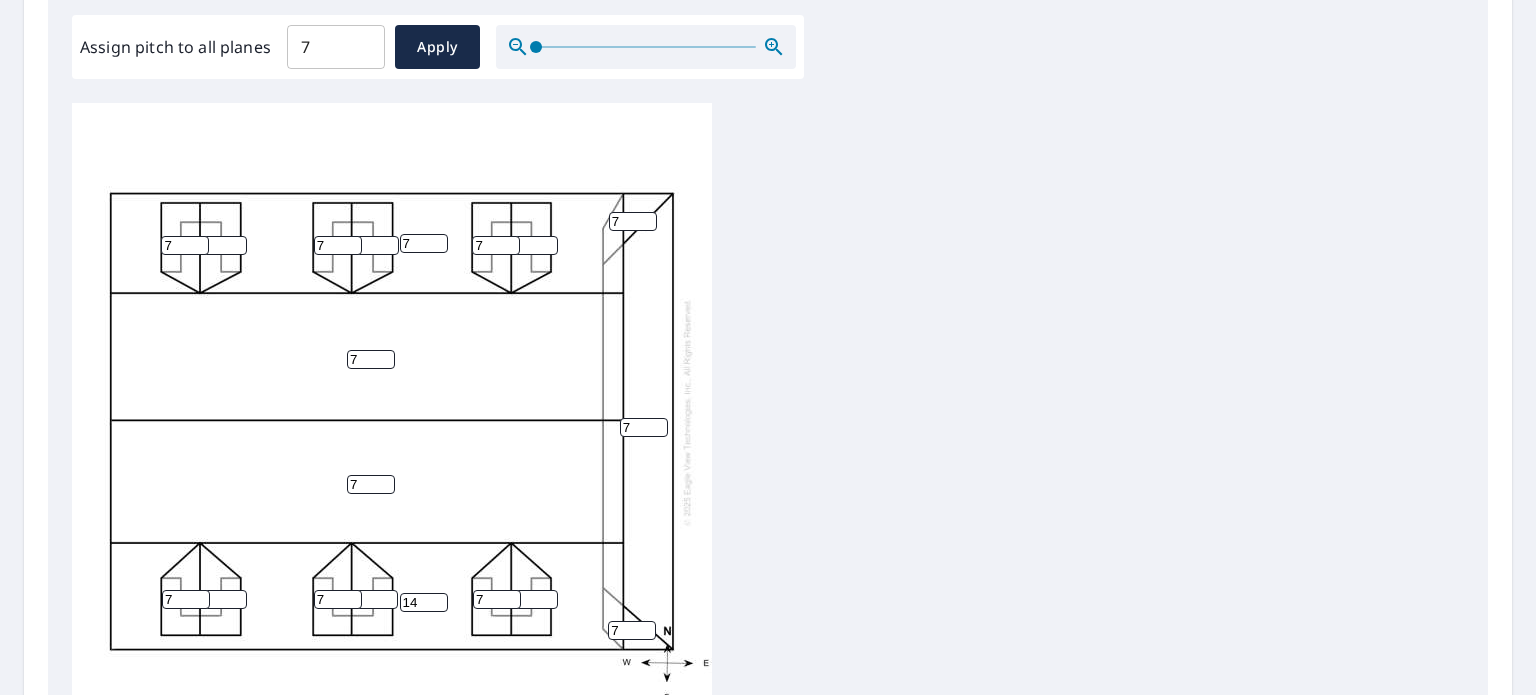 type on "14" 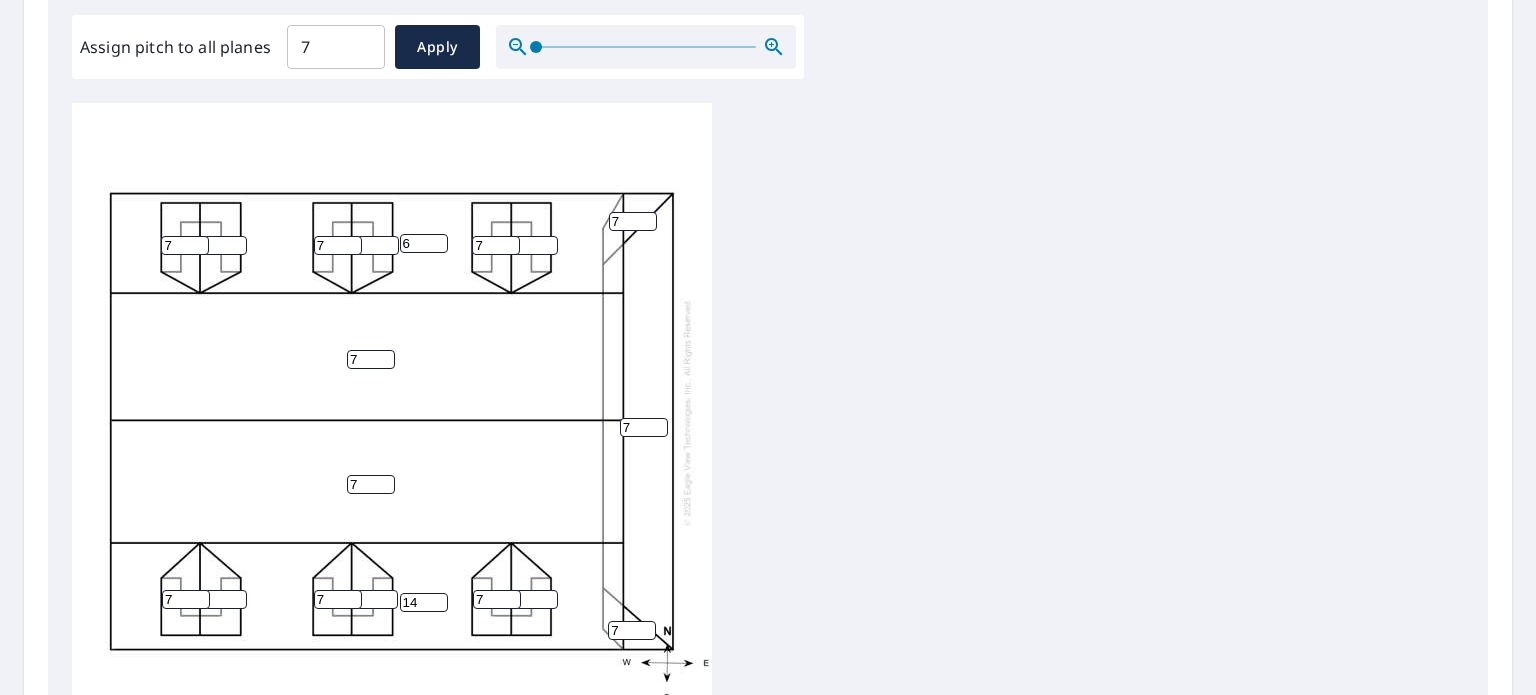 click on "6" at bounding box center (424, 243) 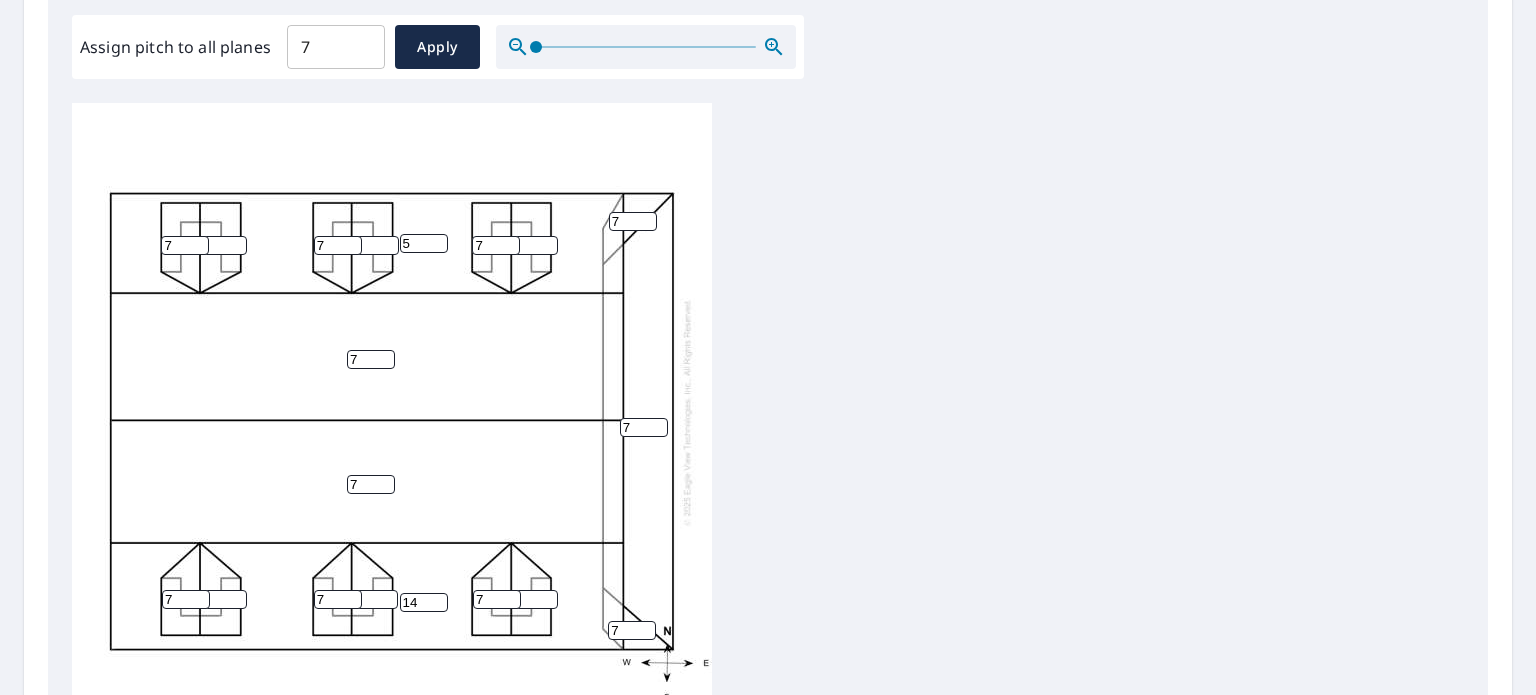 click on "5" at bounding box center (424, 243) 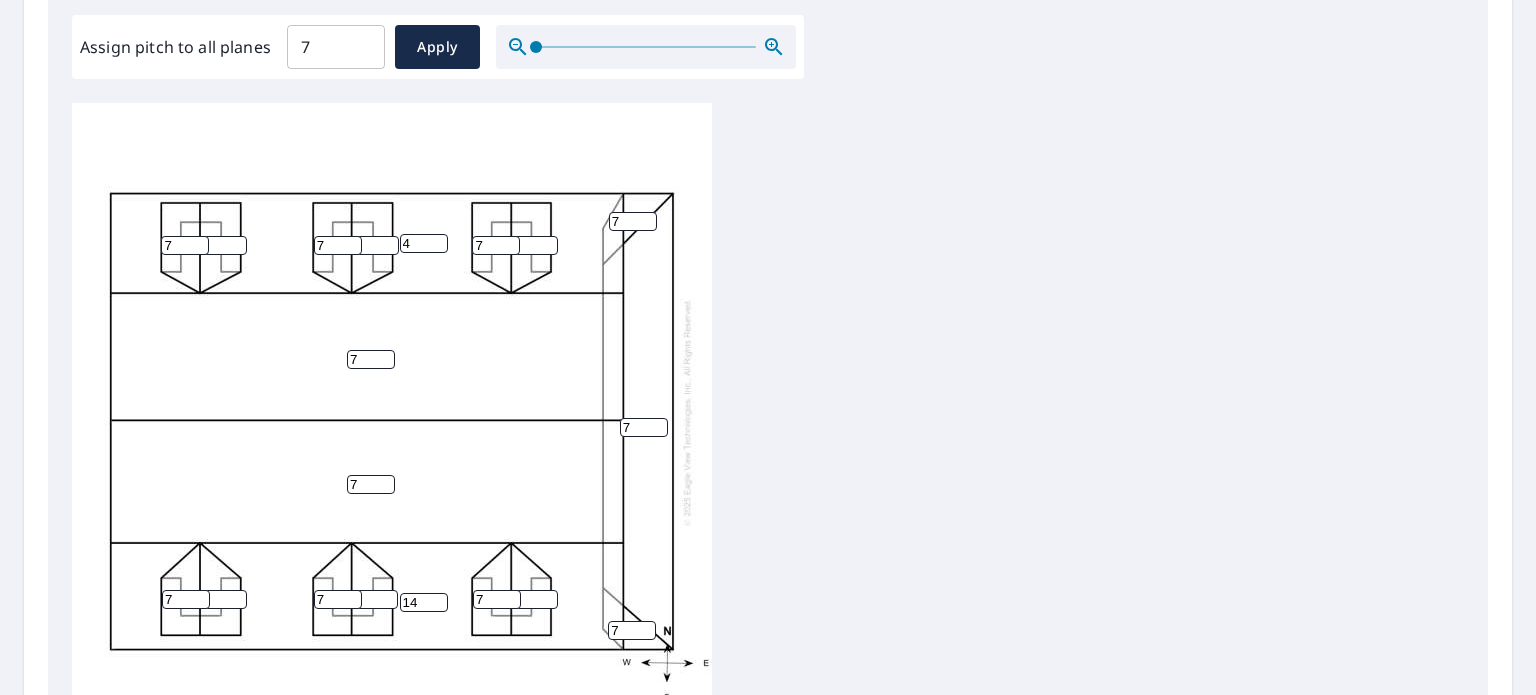 click on "4" at bounding box center [424, 243] 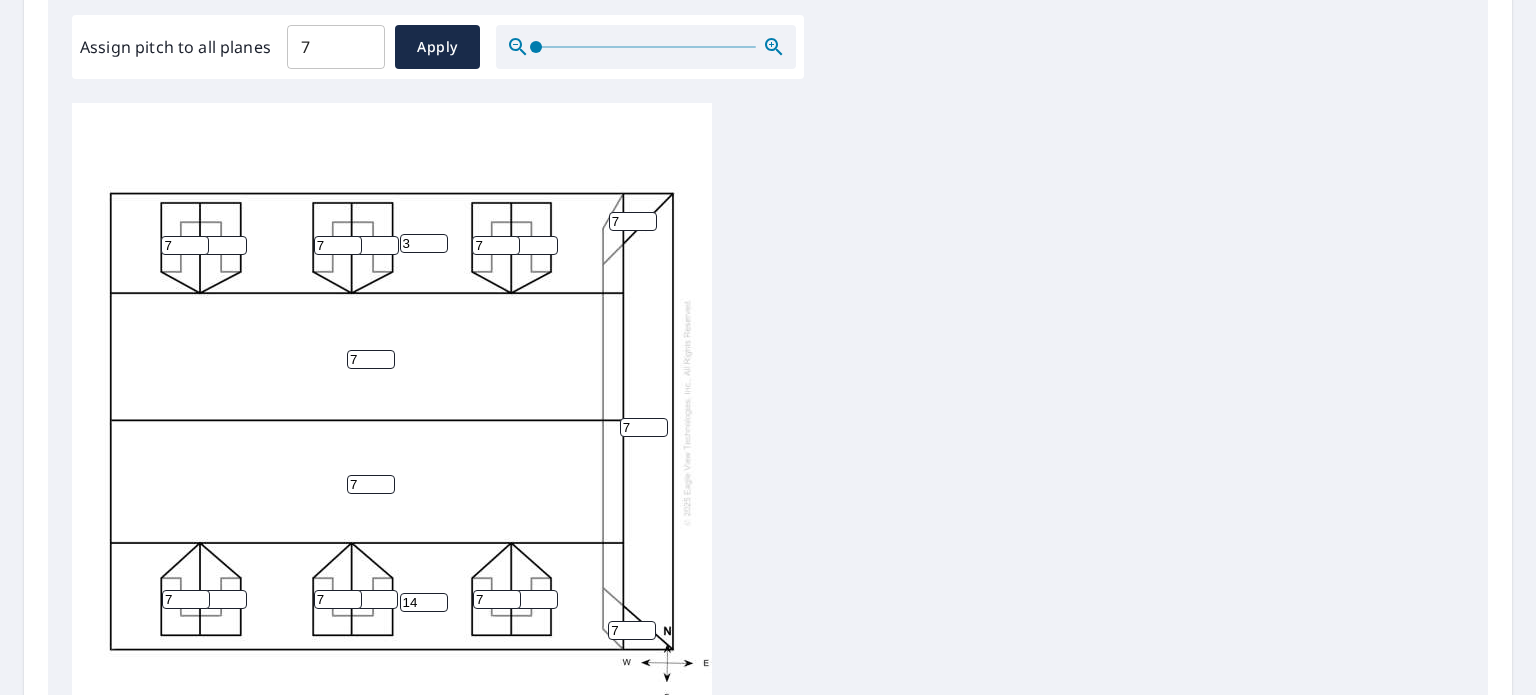click on "3" at bounding box center (424, 243) 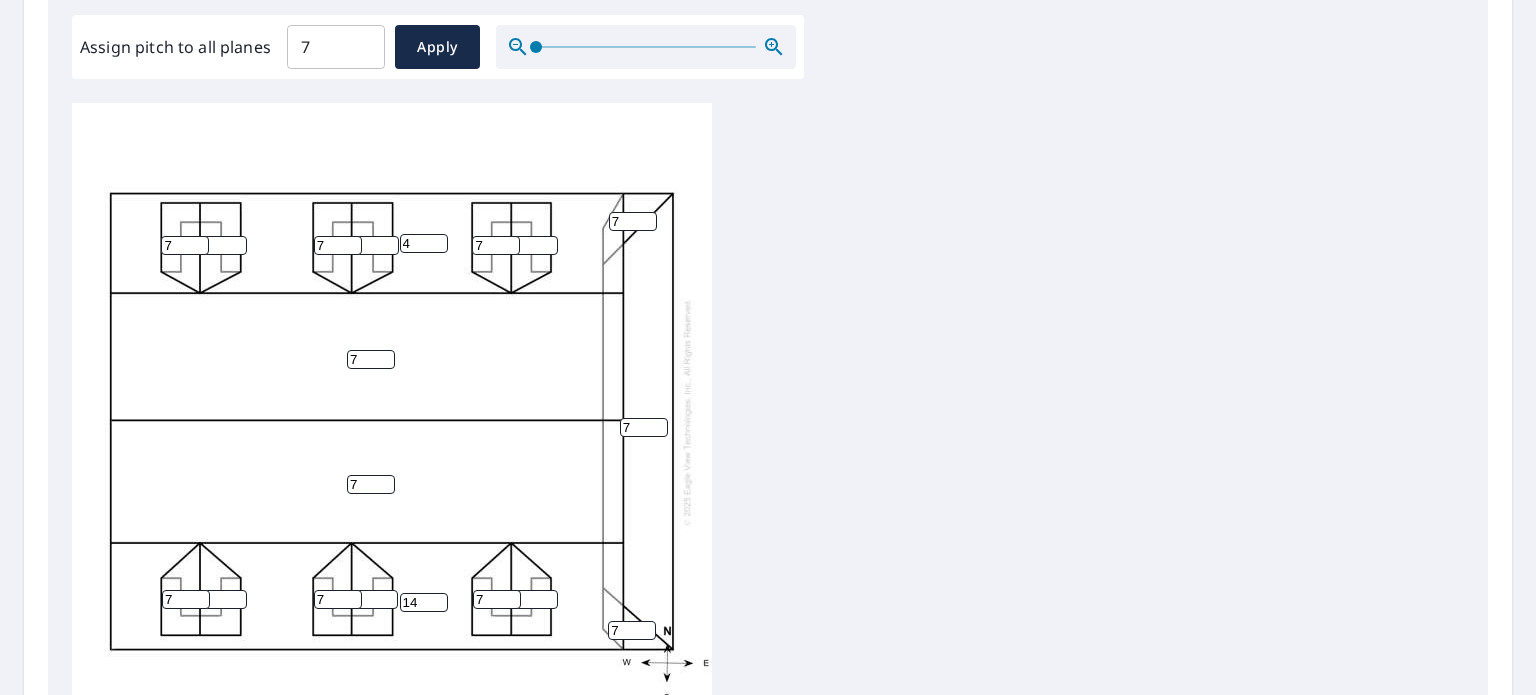 click on "4" at bounding box center (424, 243) 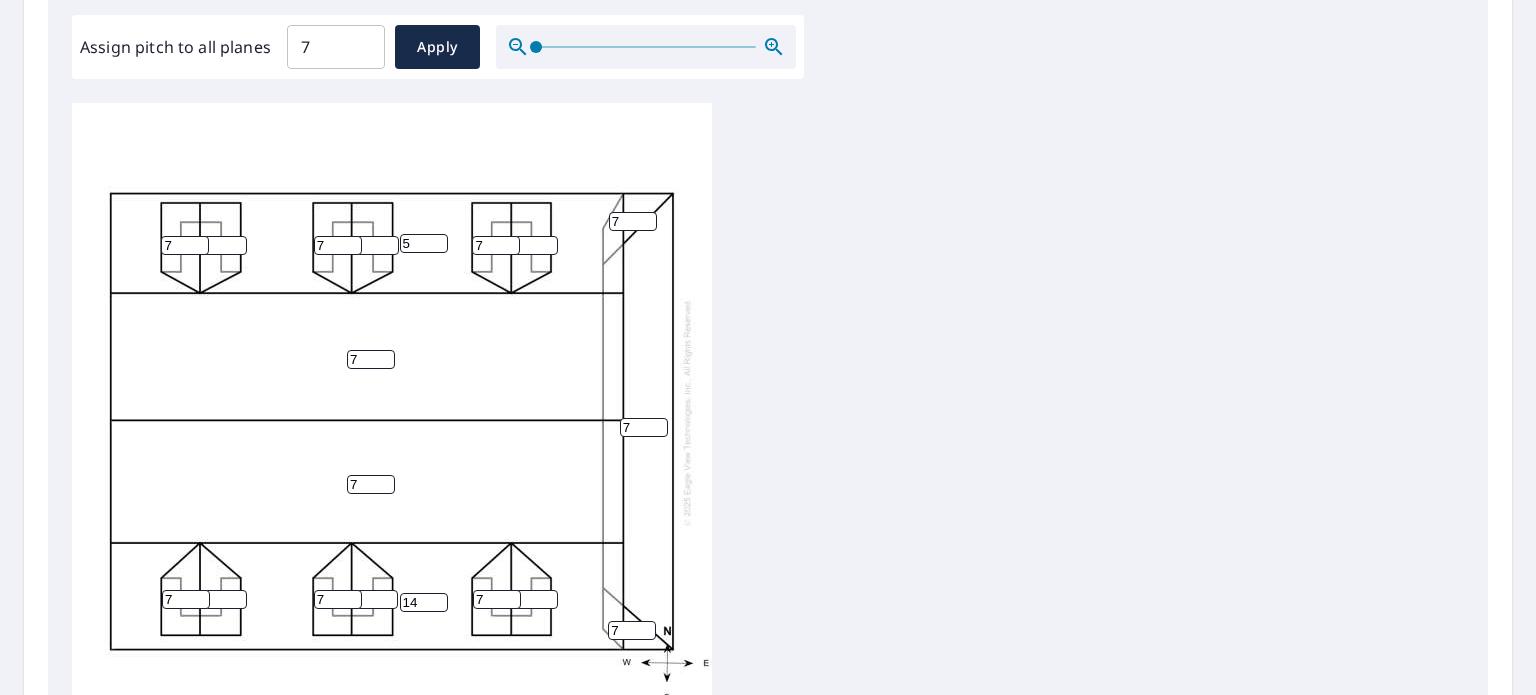 click on "5" at bounding box center (424, 243) 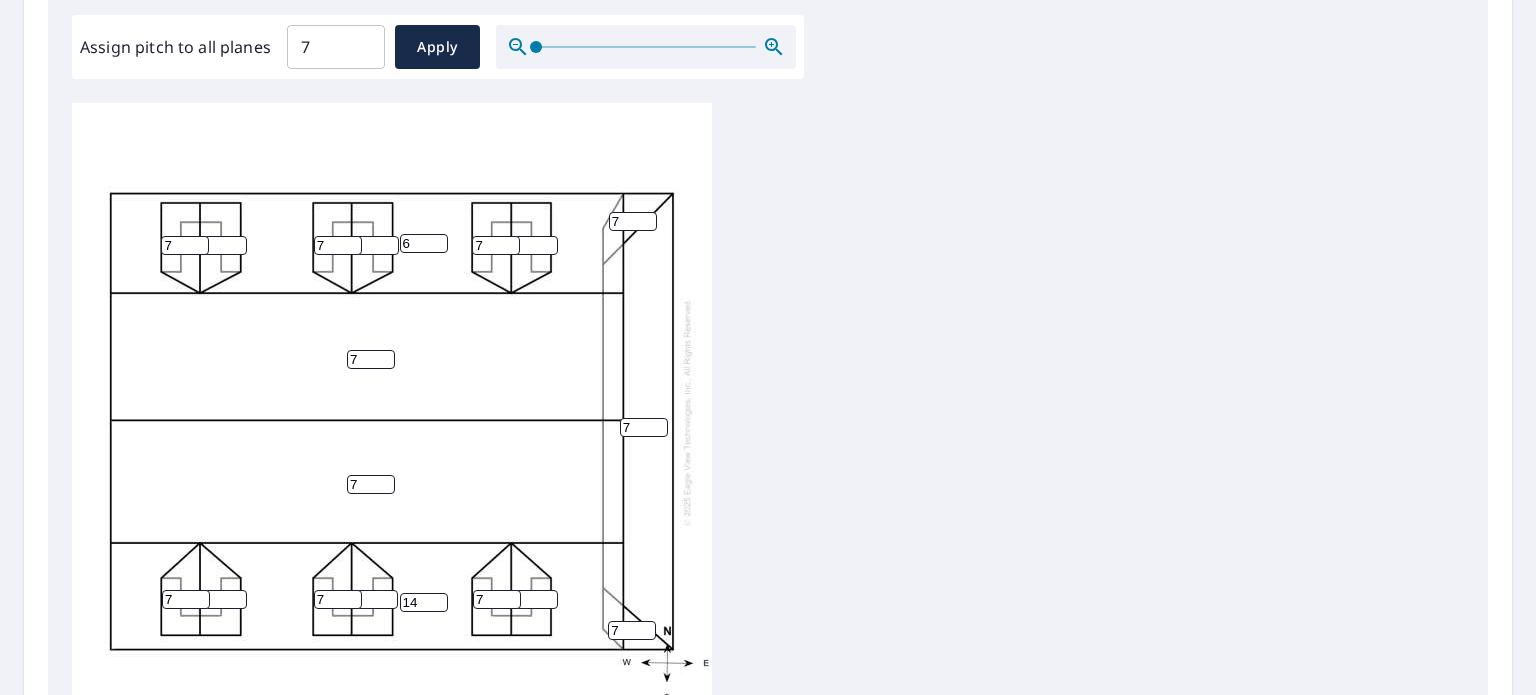 click on "6" at bounding box center (424, 243) 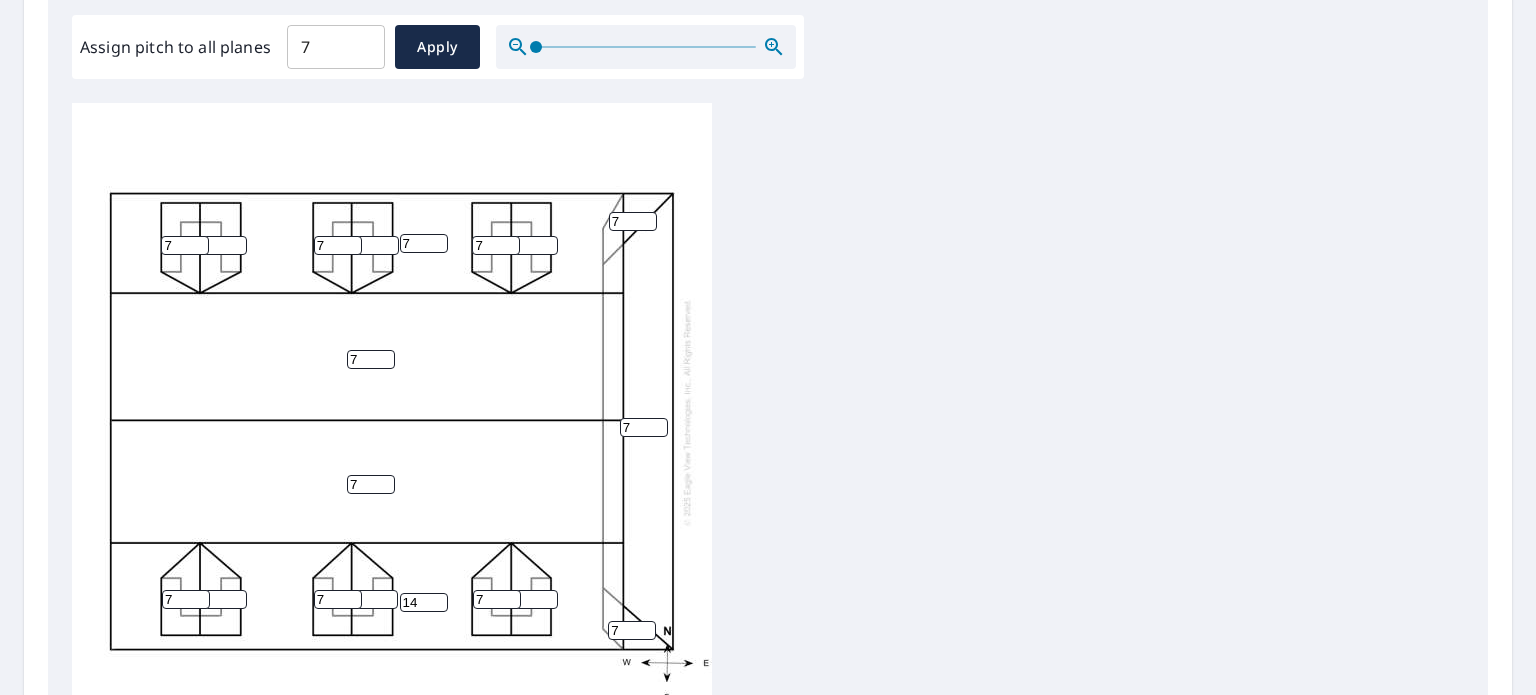 click on "7" at bounding box center [424, 243] 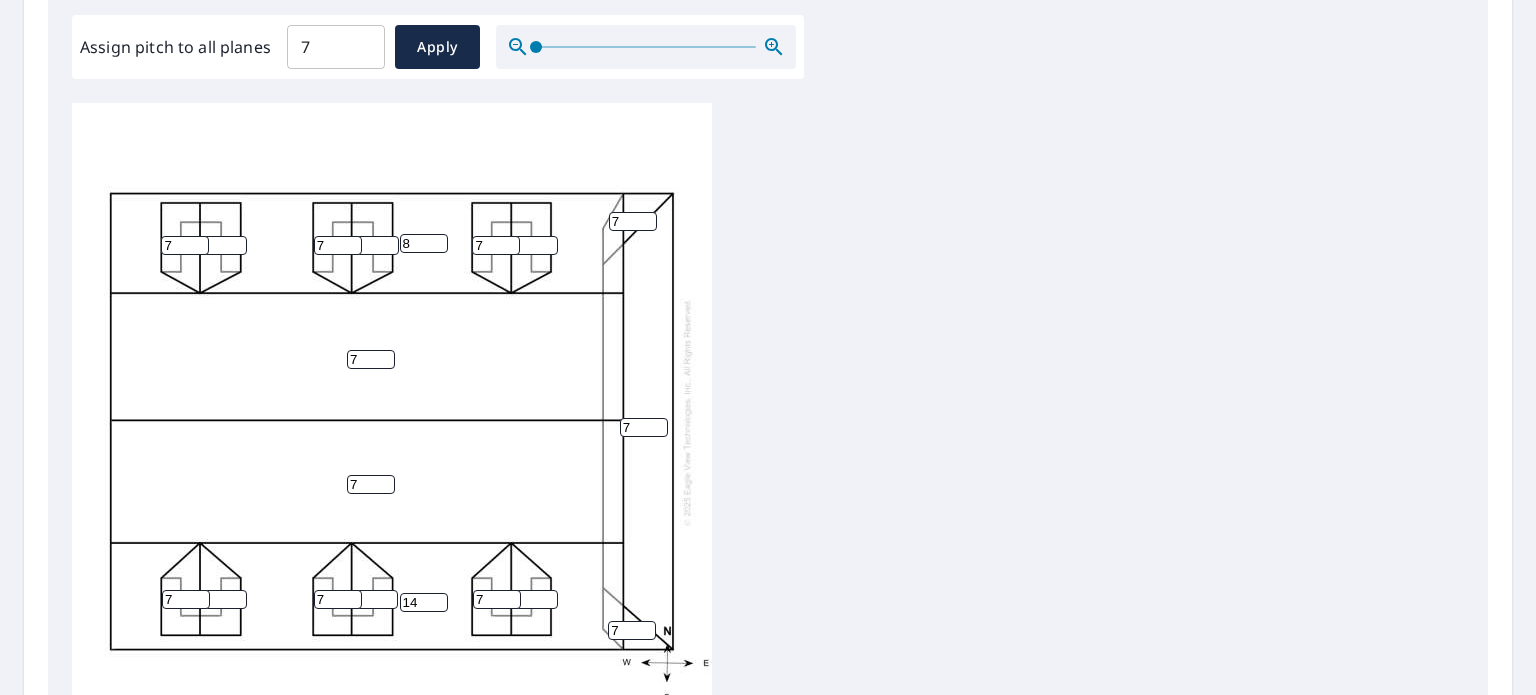 click on "8" at bounding box center (424, 243) 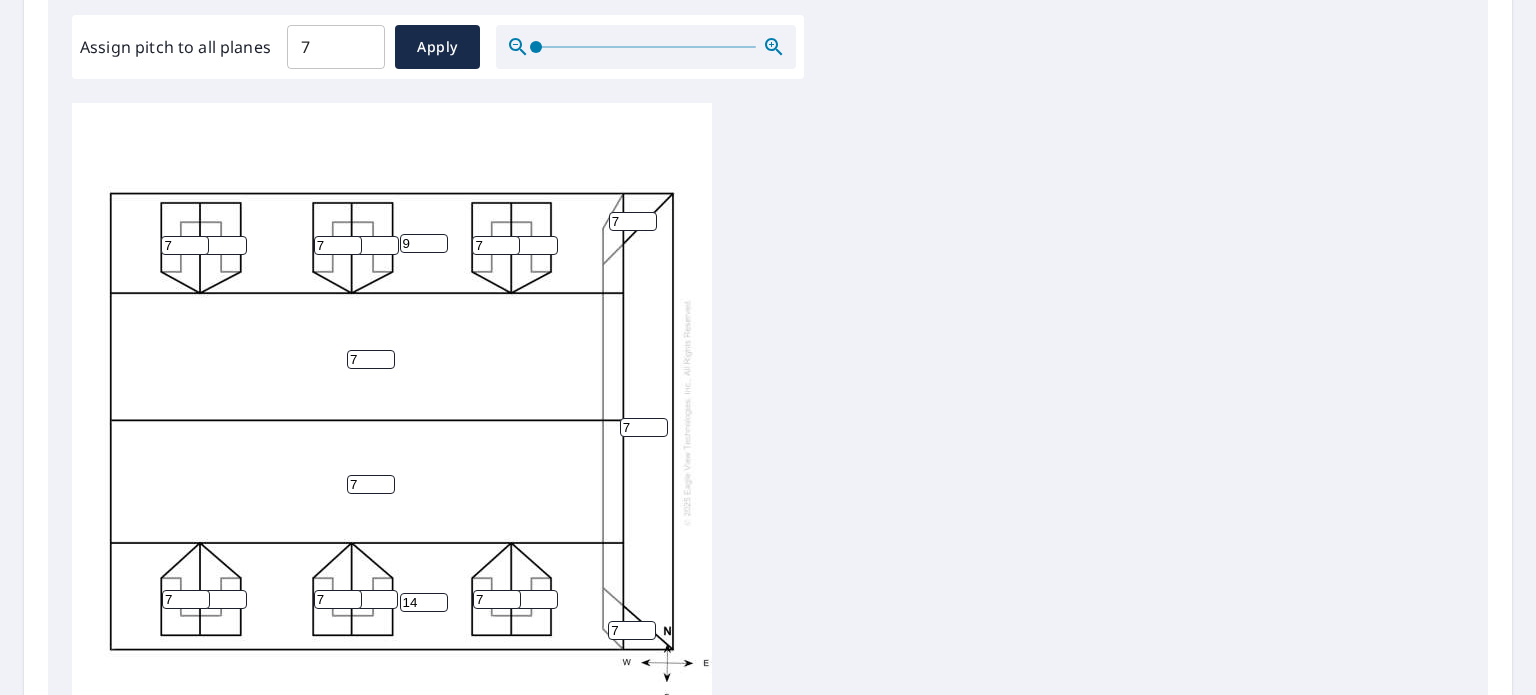 click on "9" at bounding box center [424, 243] 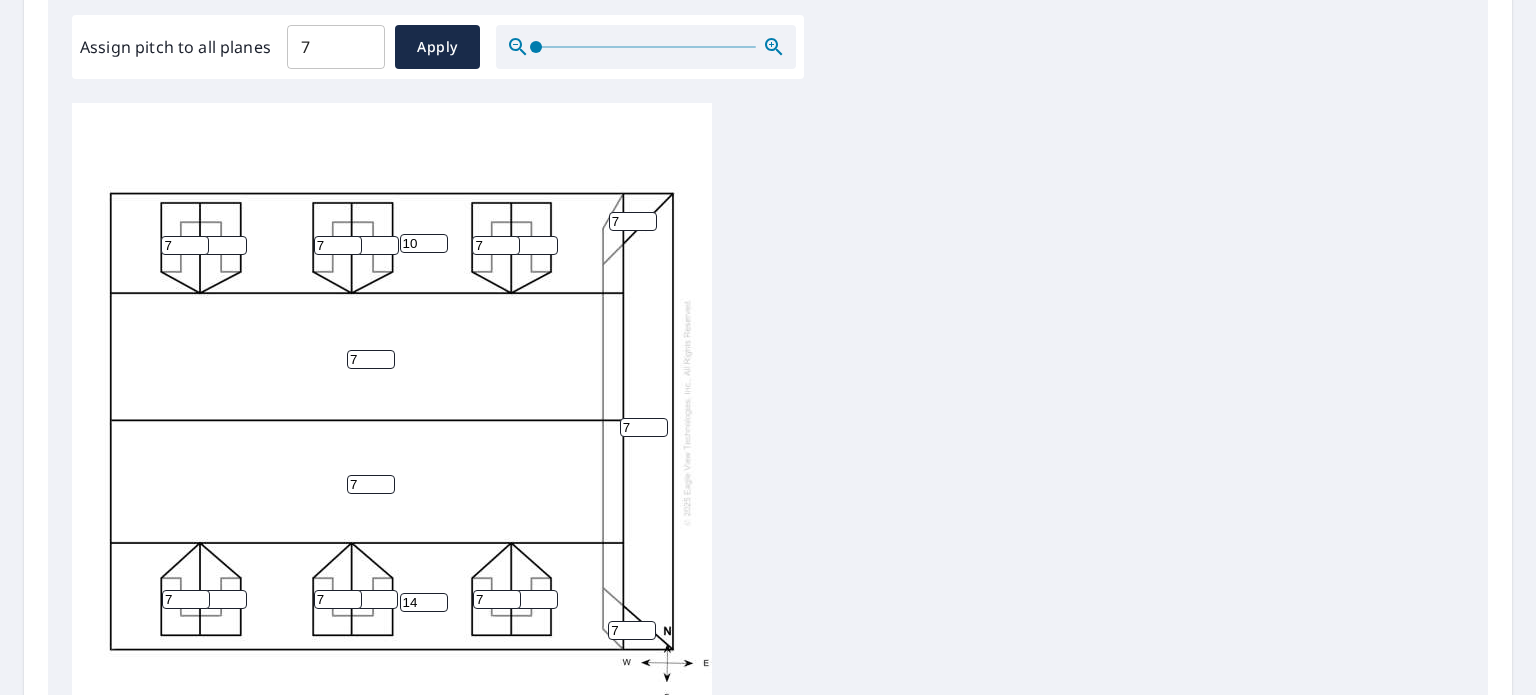 click on "10" at bounding box center [424, 243] 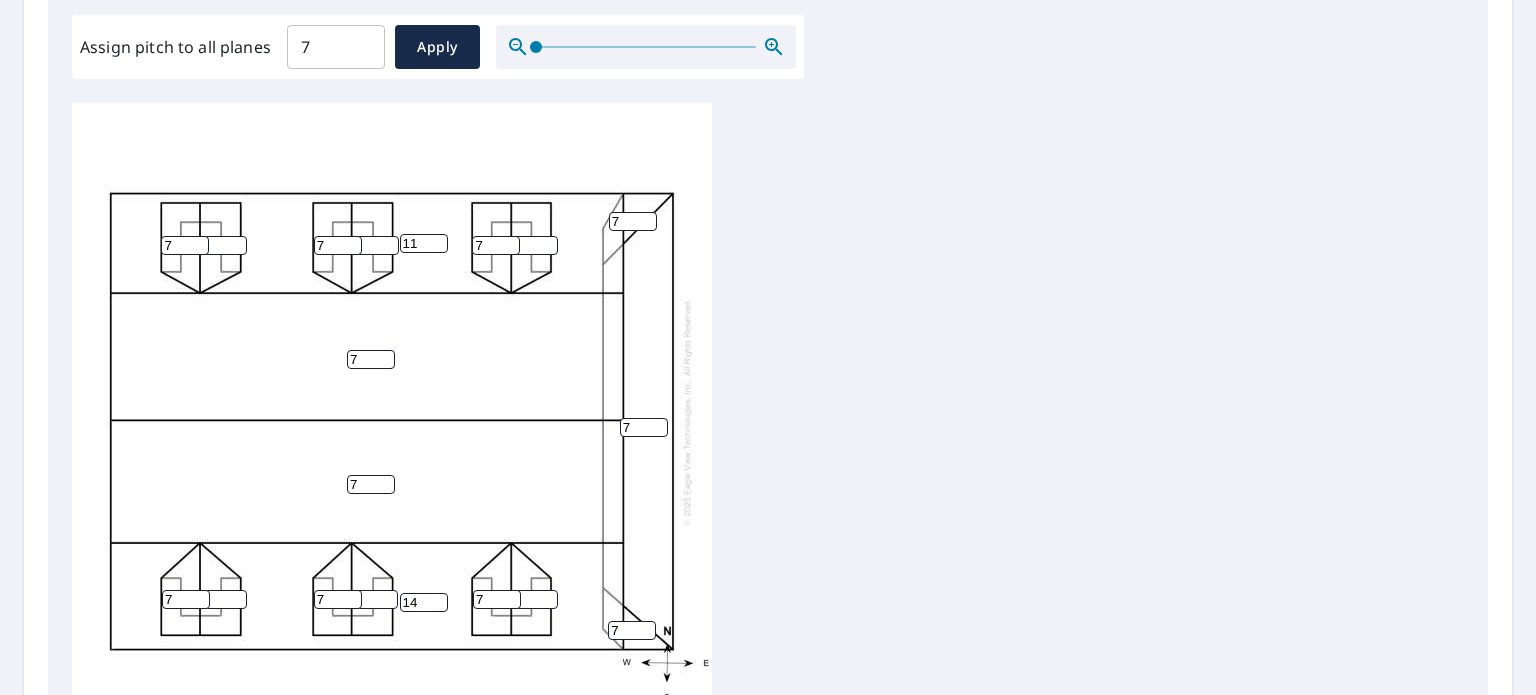 click on "11" at bounding box center [424, 243] 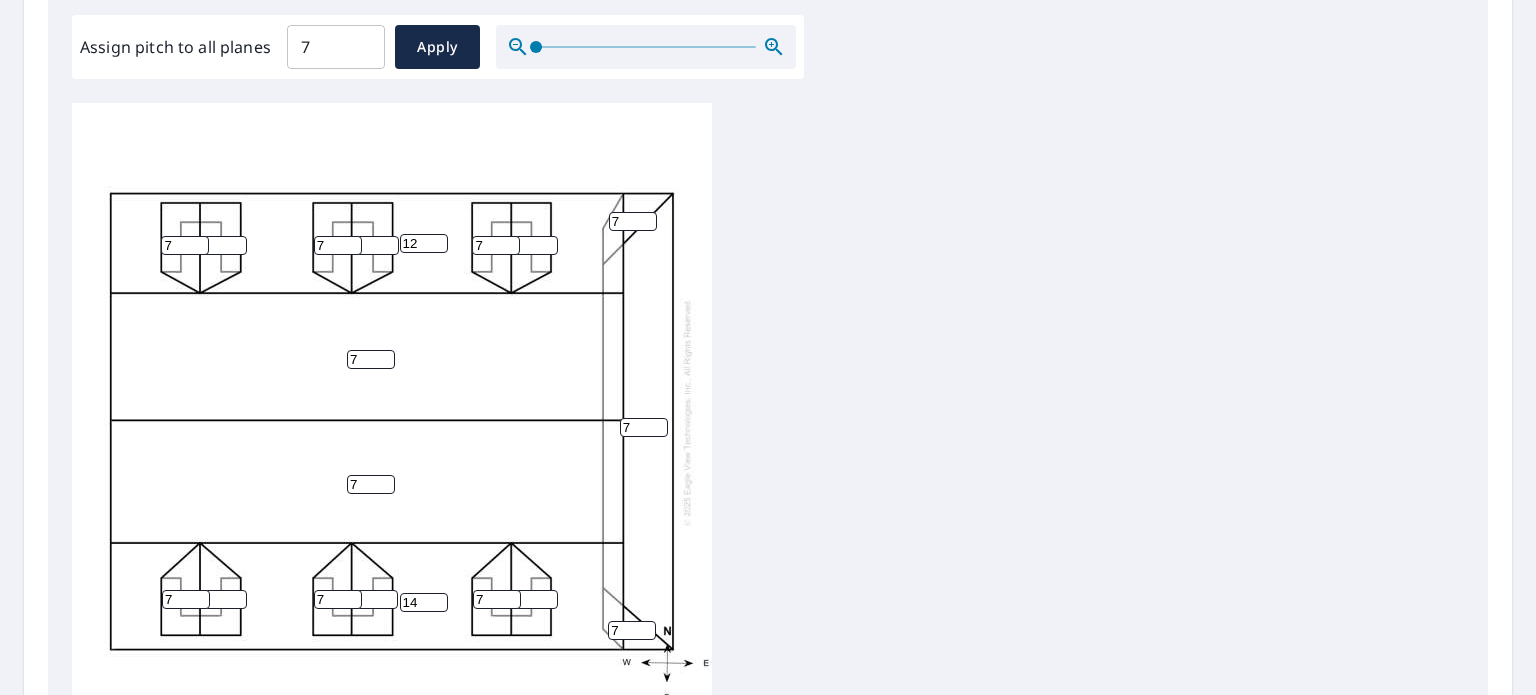 click on "12" at bounding box center [424, 243] 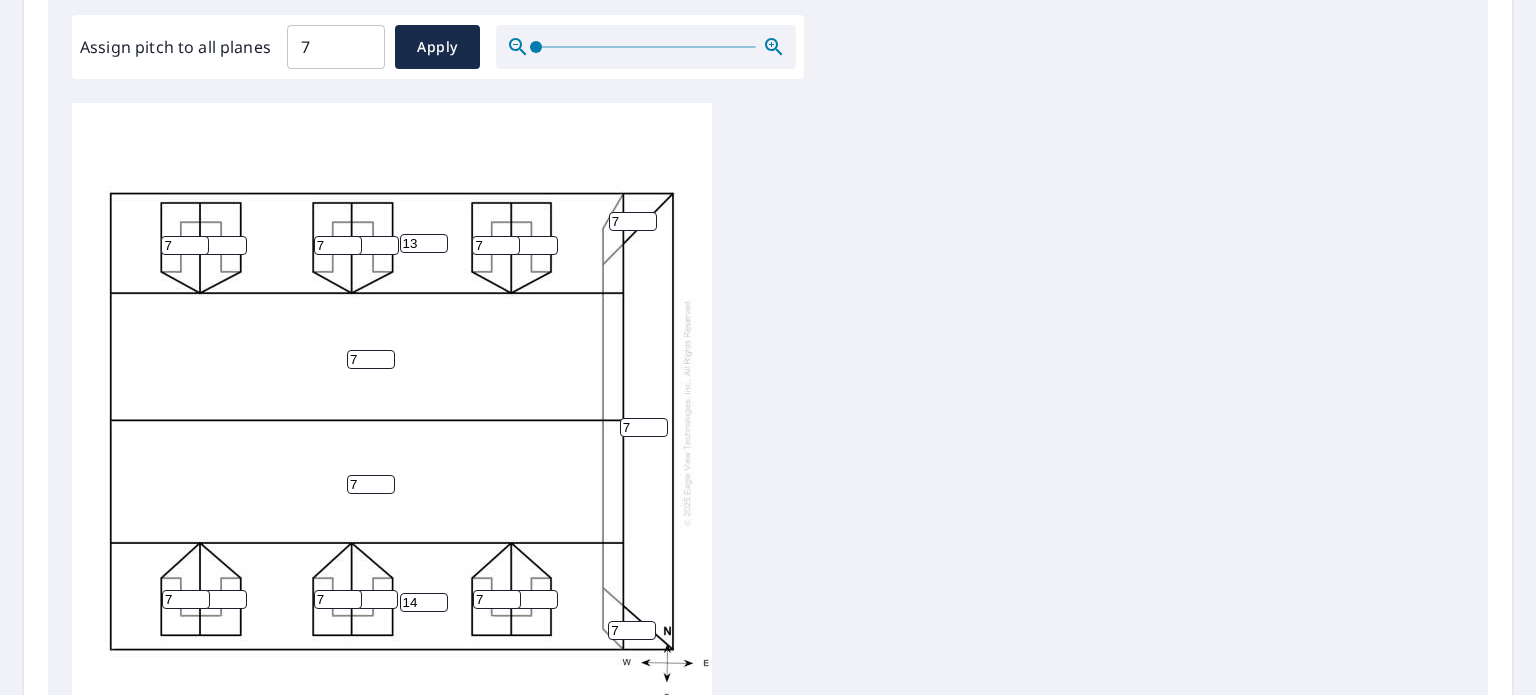 click on "13" at bounding box center (424, 243) 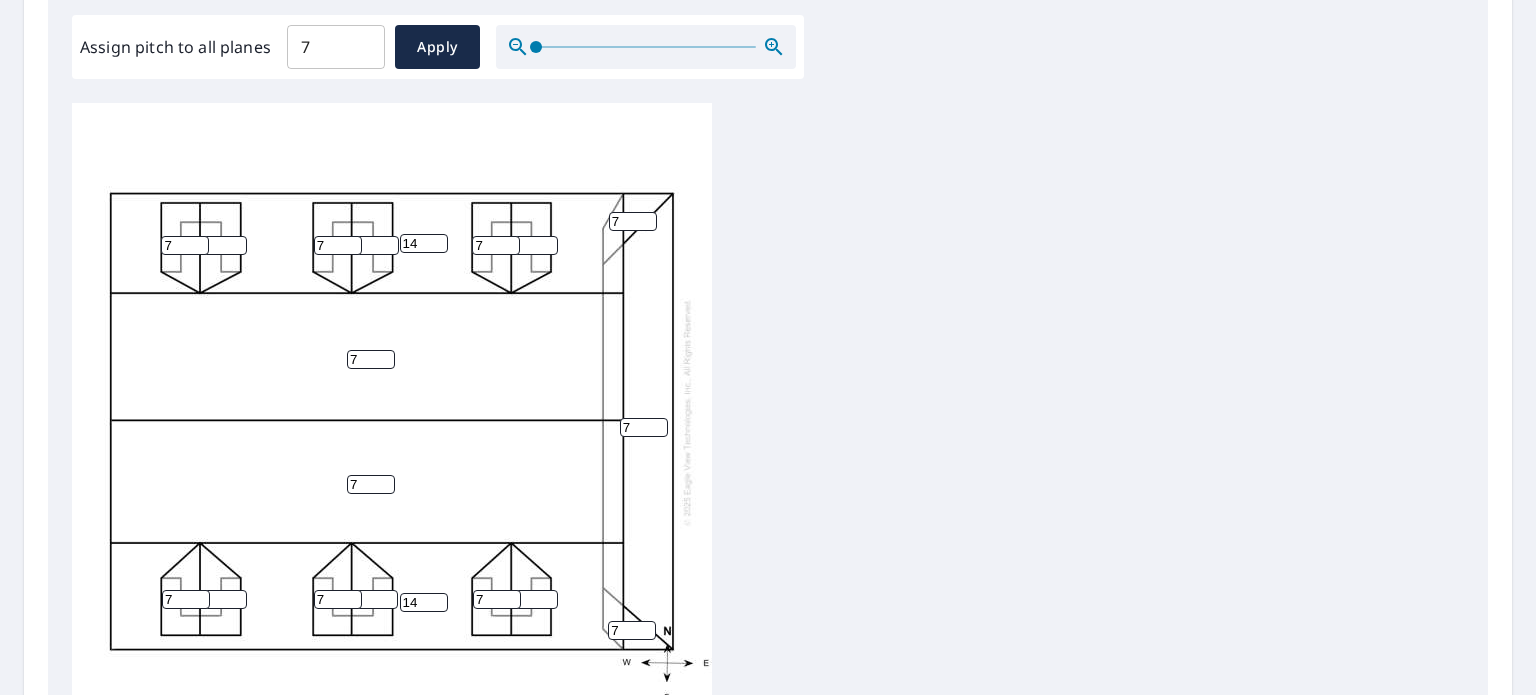 type on "14" 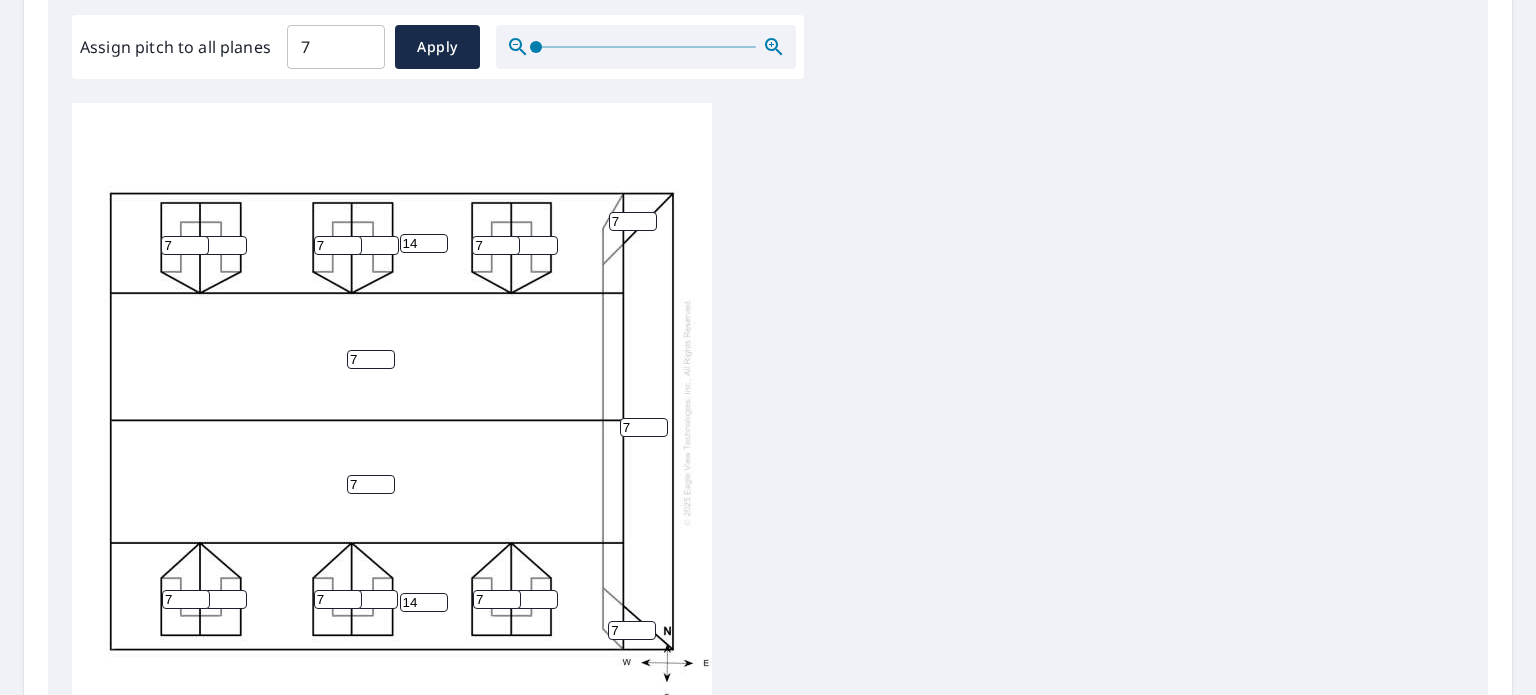 scroll, scrollTop: 887, scrollLeft: 0, axis: vertical 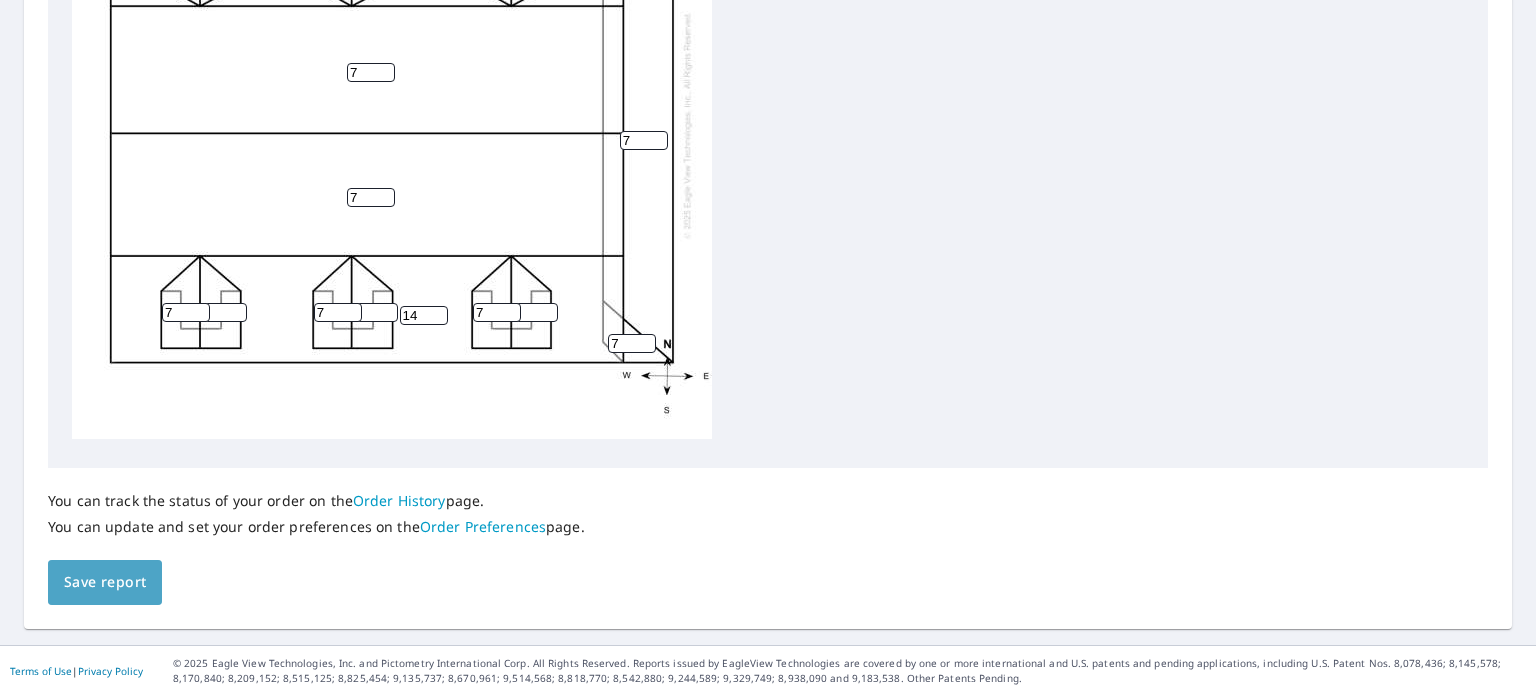 click on "Save report" at bounding box center [105, 582] 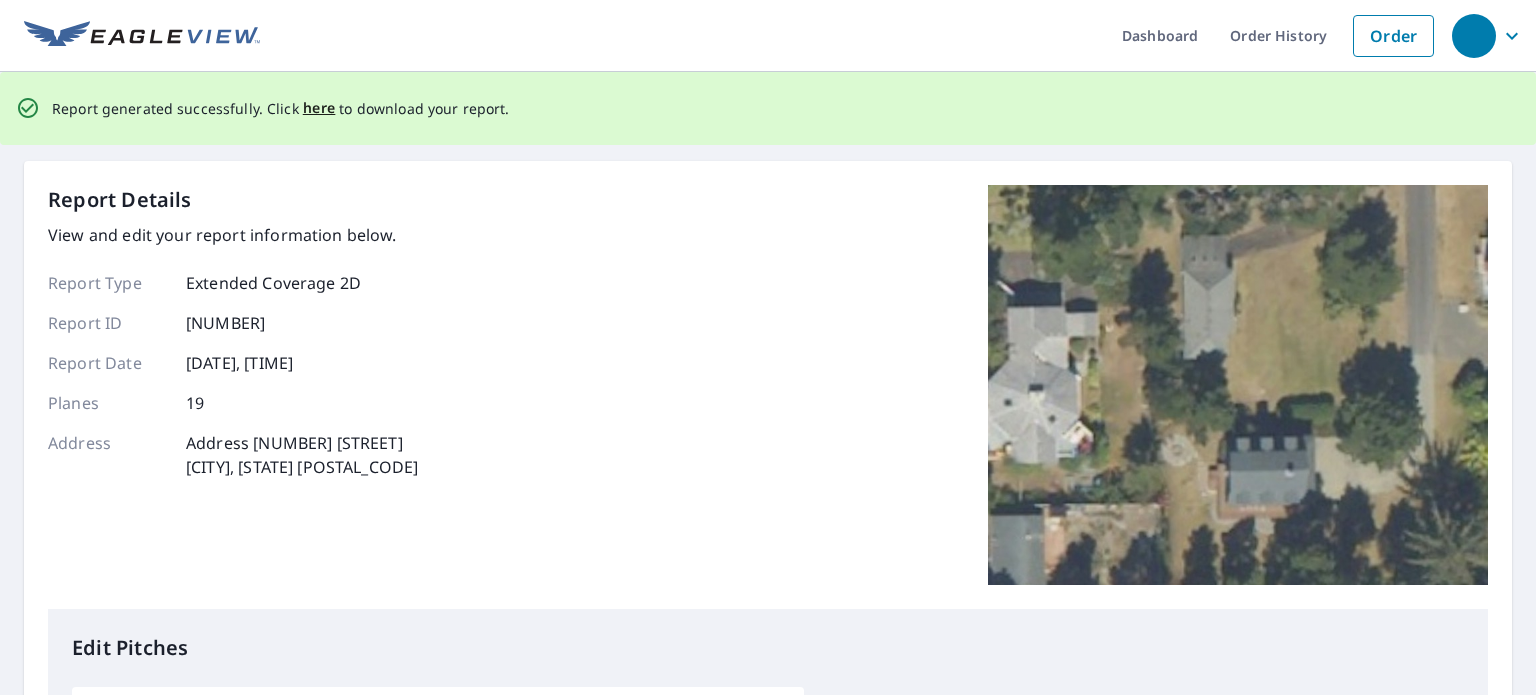 scroll, scrollTop: 0, scrollLeft: 0, axis: both 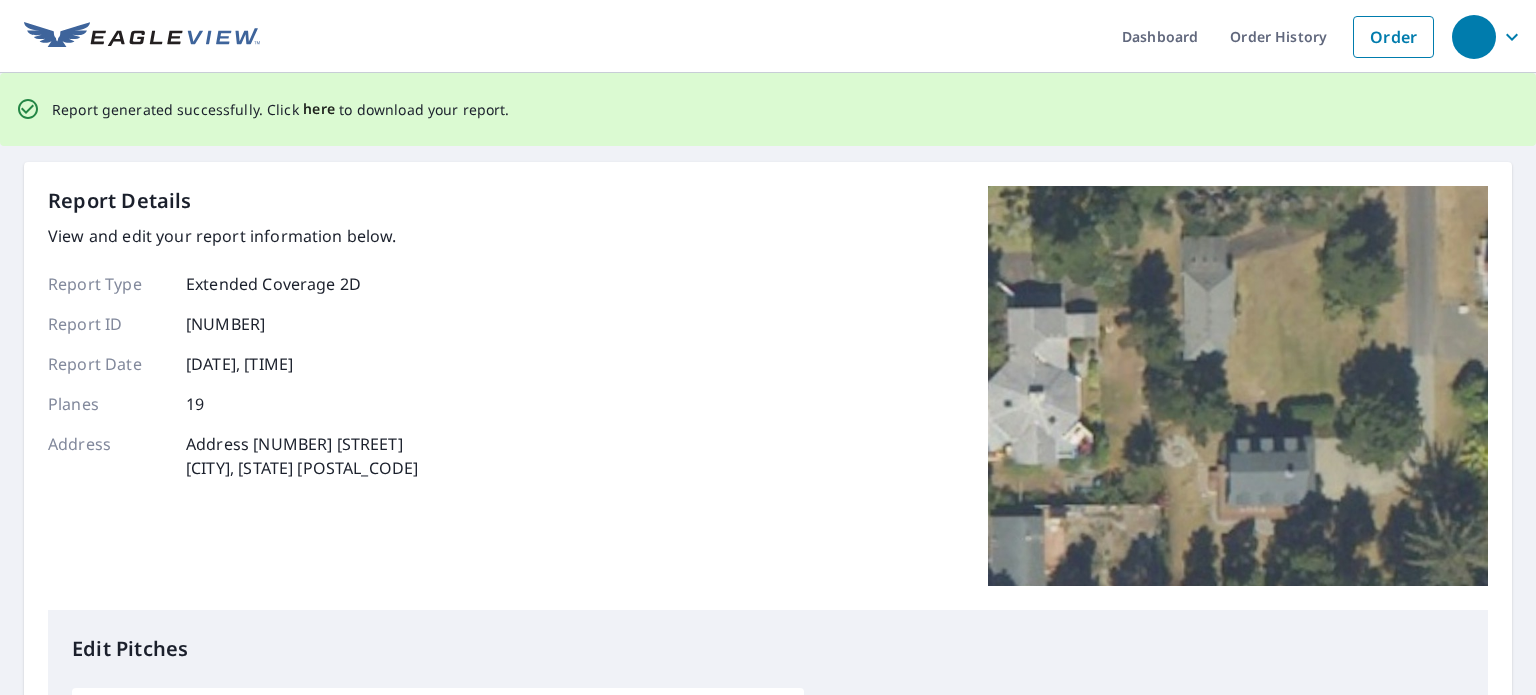 click on "here" at bounding box center [319, 109] 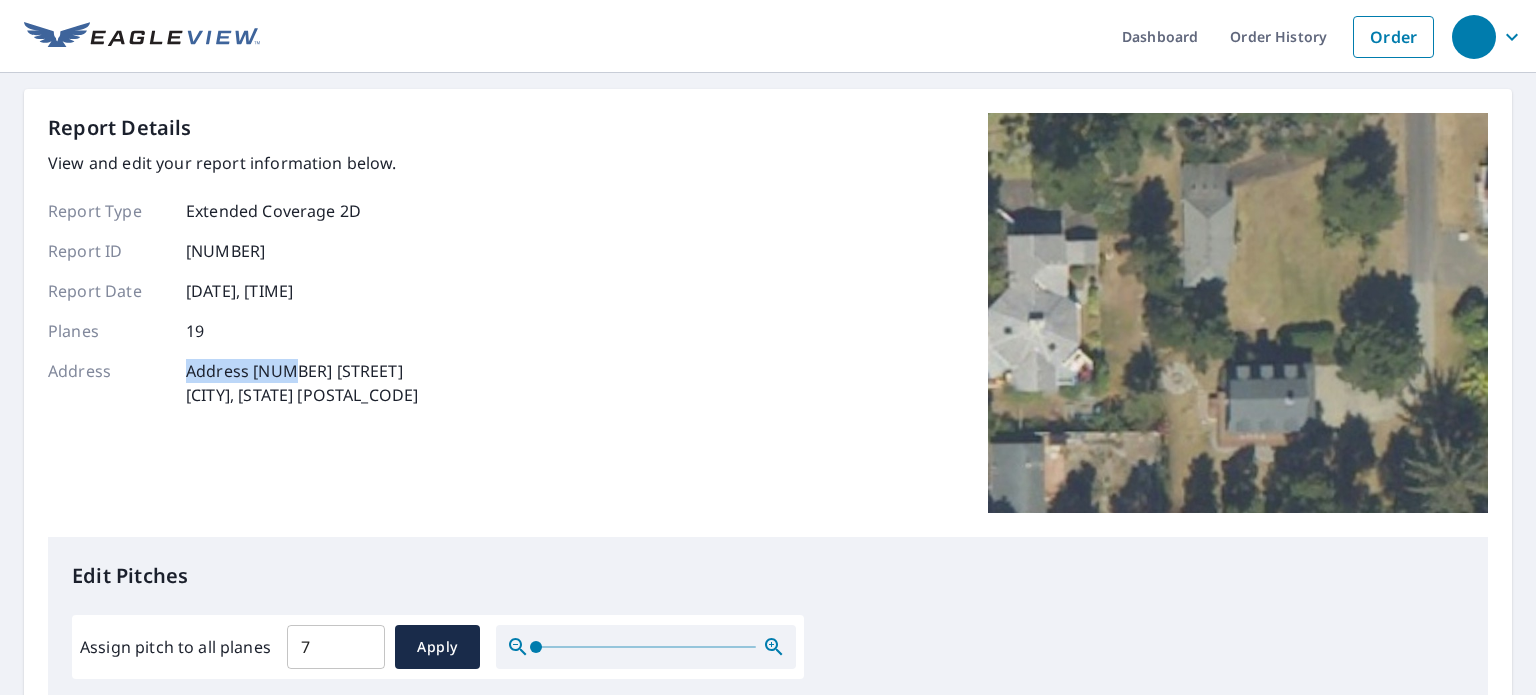 drag, startPoint x: 188, startPoint y: 369, endPoint x: 281, endPoint y: 372, distance: 93.04838 